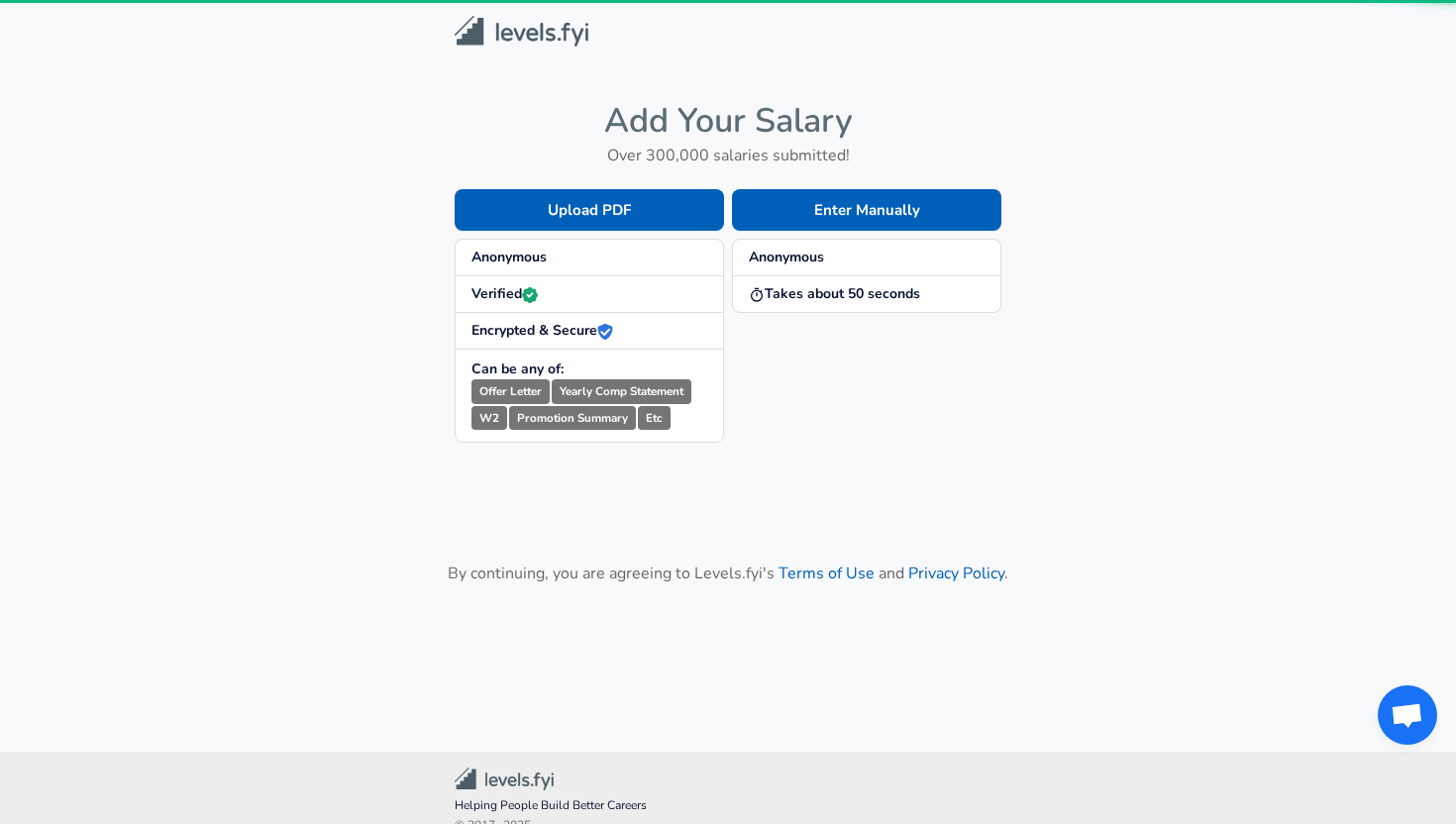 scroll, scrollTop: 0, scrollLeft: 0, axis: both 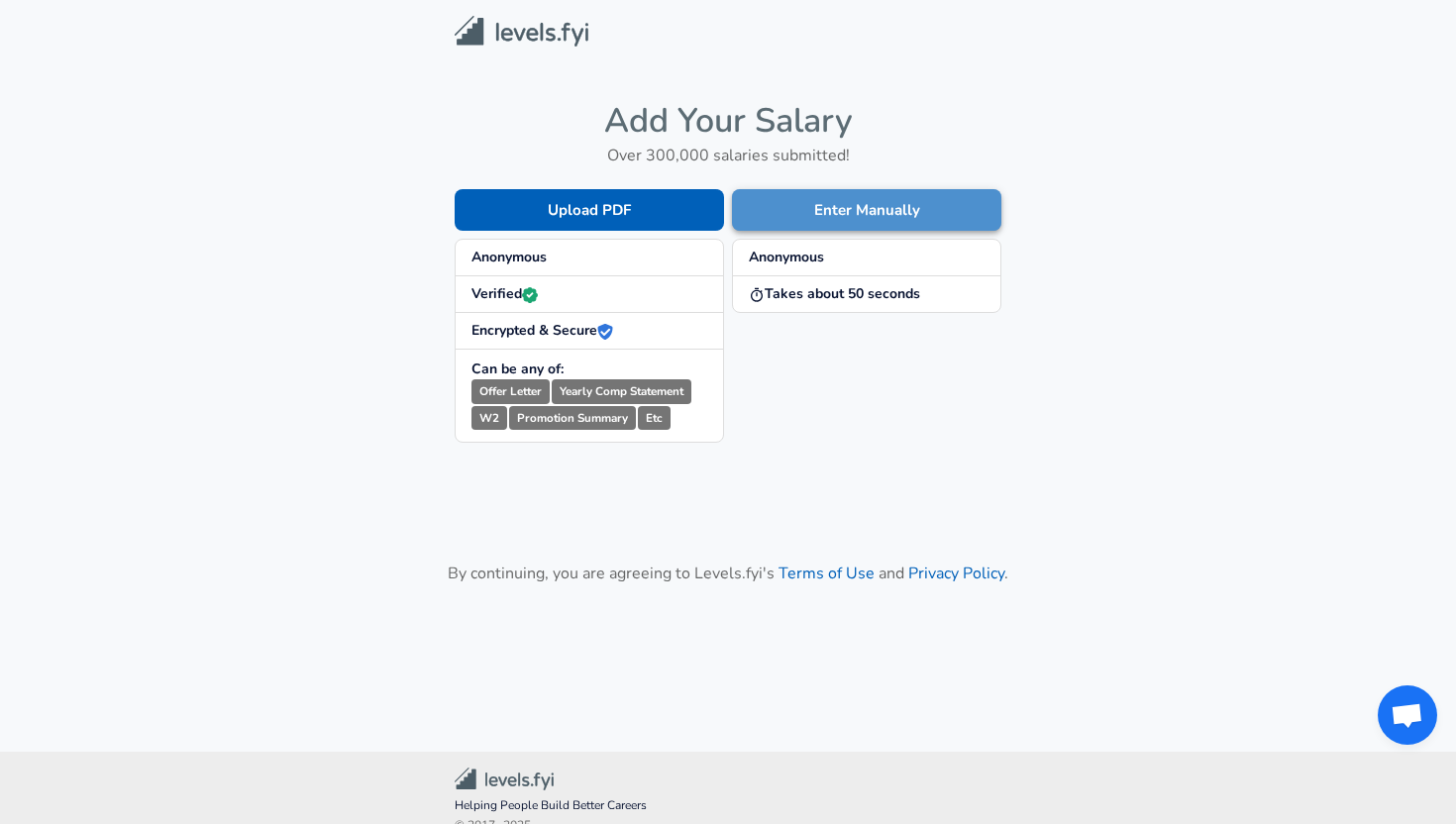 click on "Enter Manually" at bounding box center (867, 210) 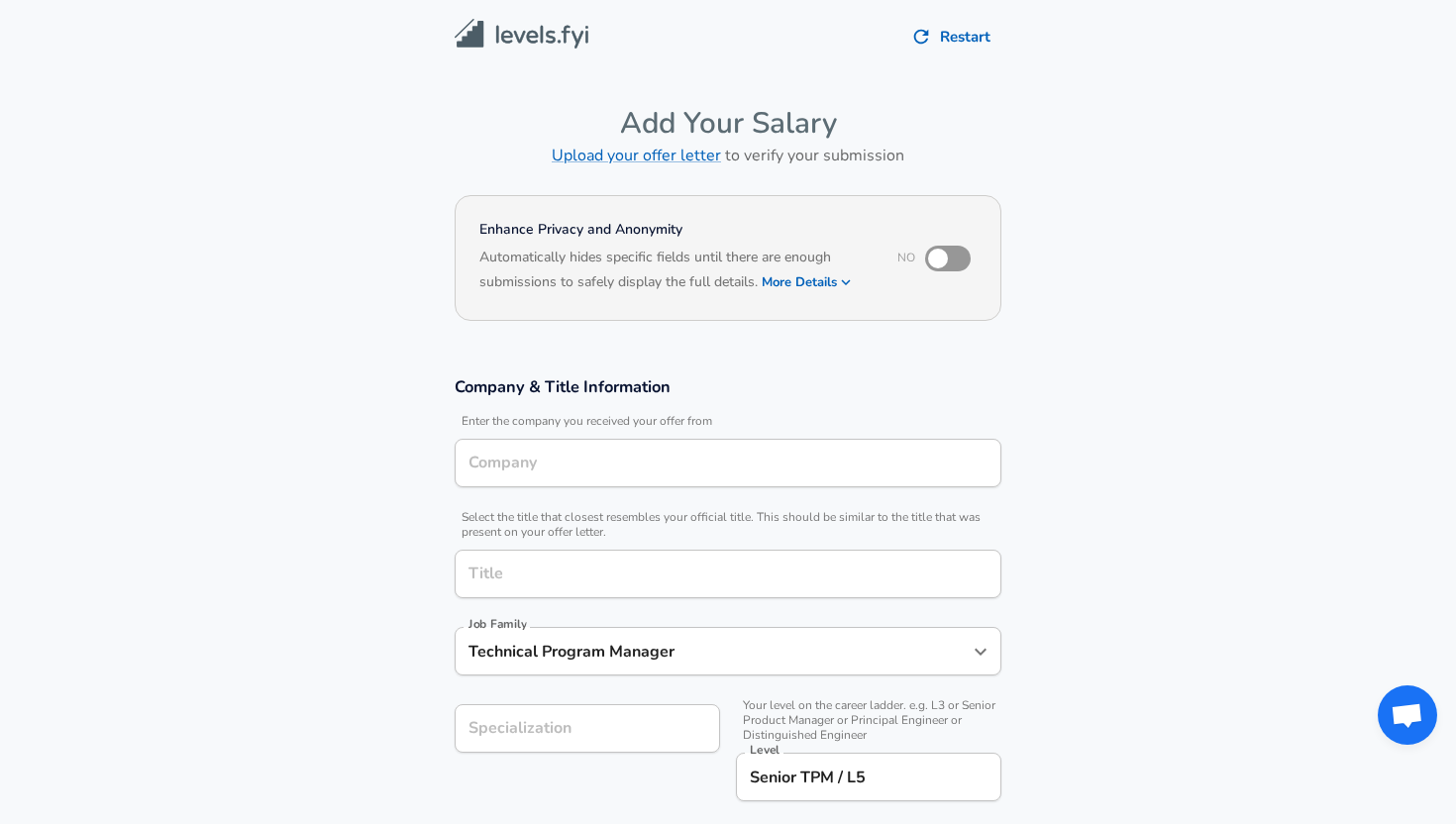 type on "[CITY], [STATE]" 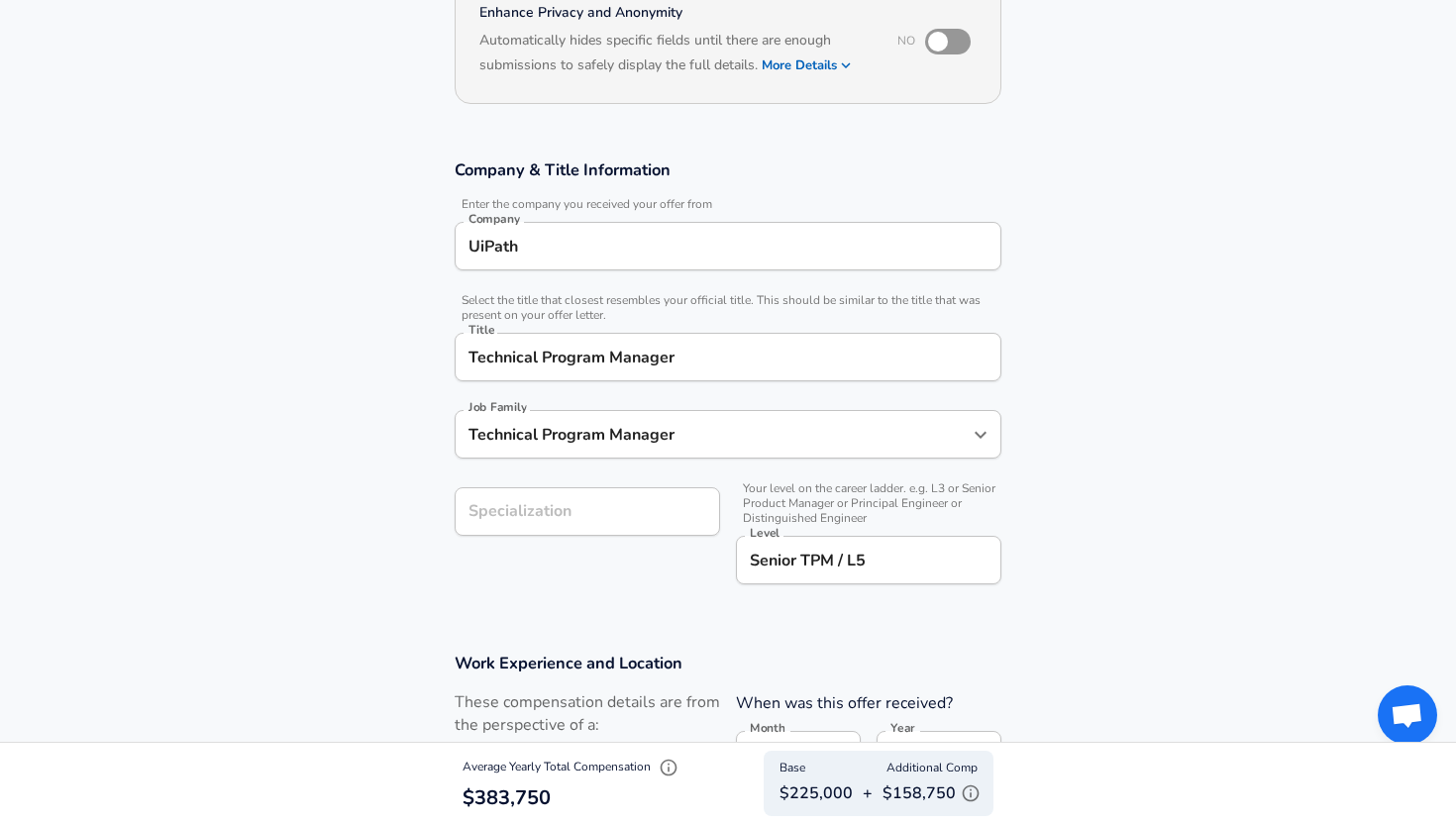 scroll, scrollTop: 218, scrollLeft: 0, axis: vertical 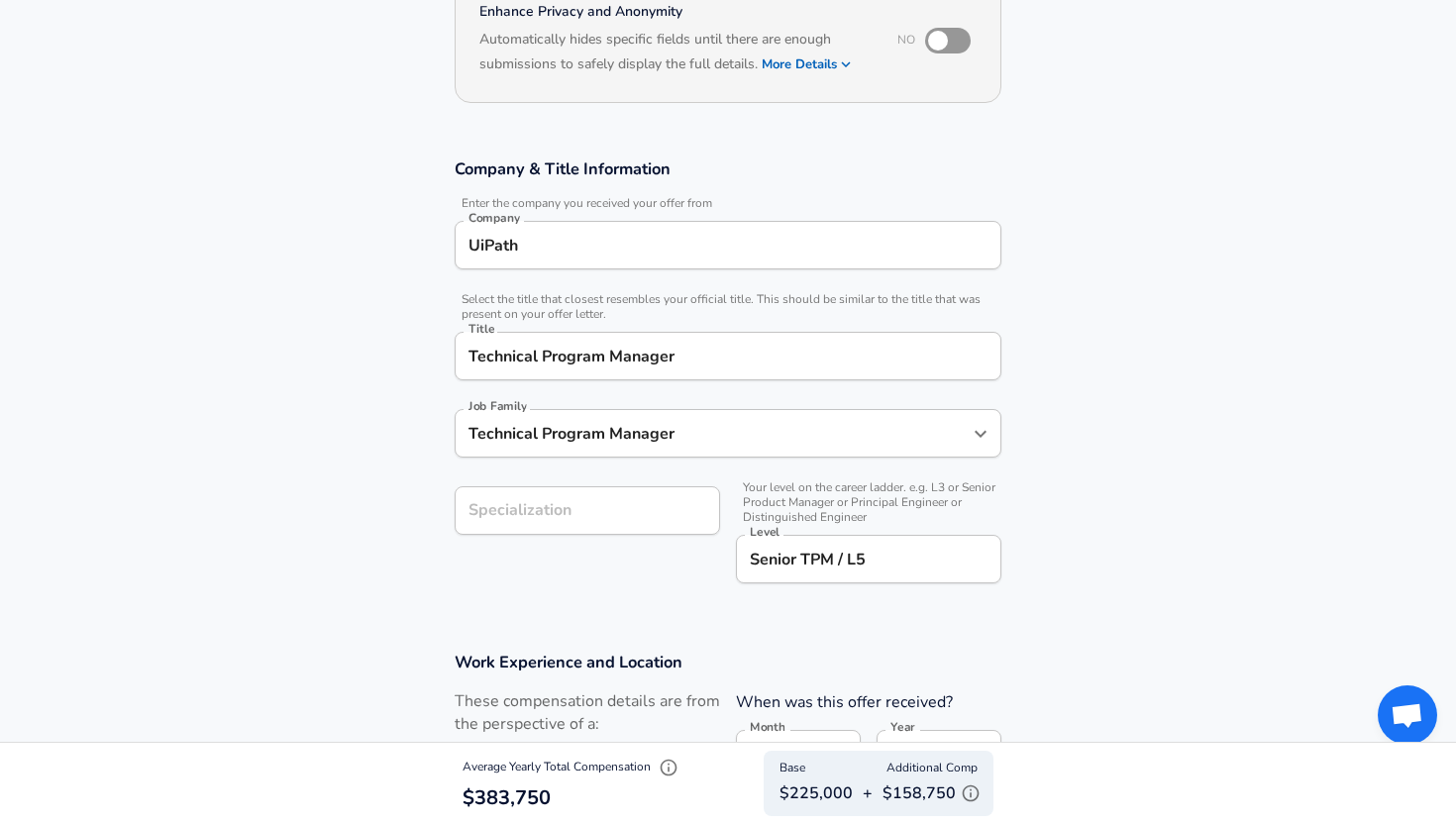 click on "Technical Program Manager" at bounding box center (728, 356) 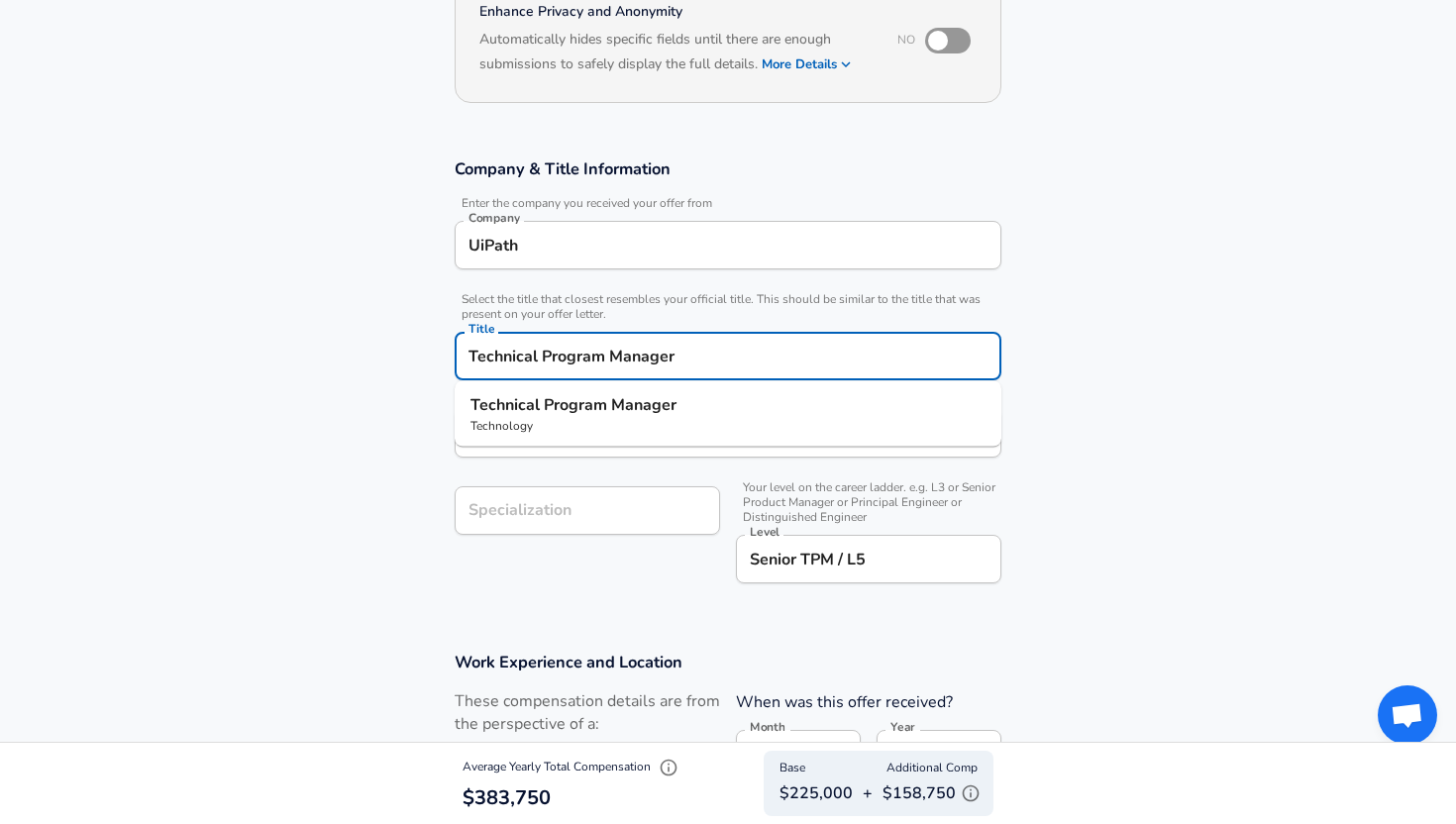 click on "Technical Program Manager" at bounding box center [728, 356] 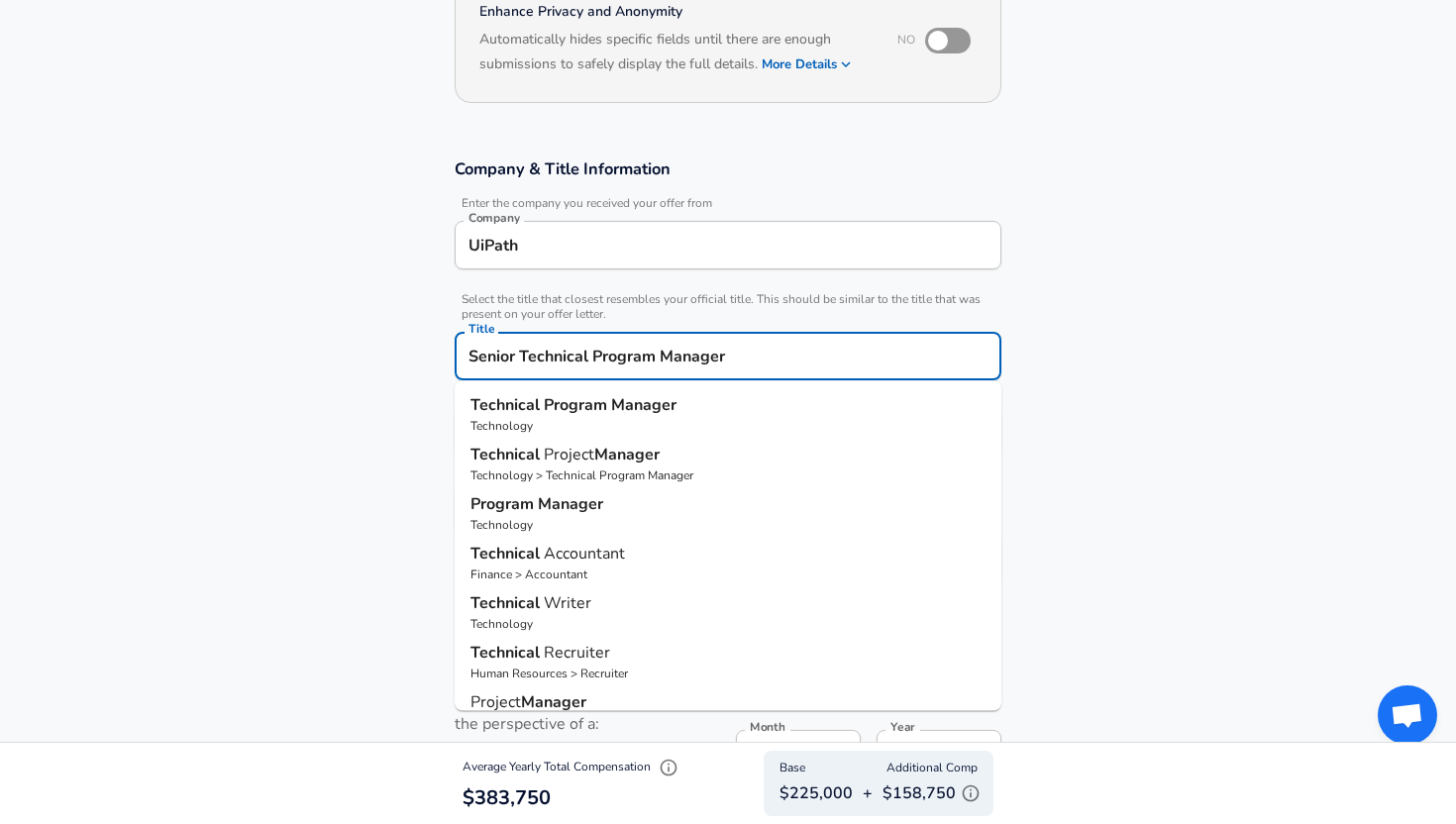 type on "Senior Technical Program Manager" 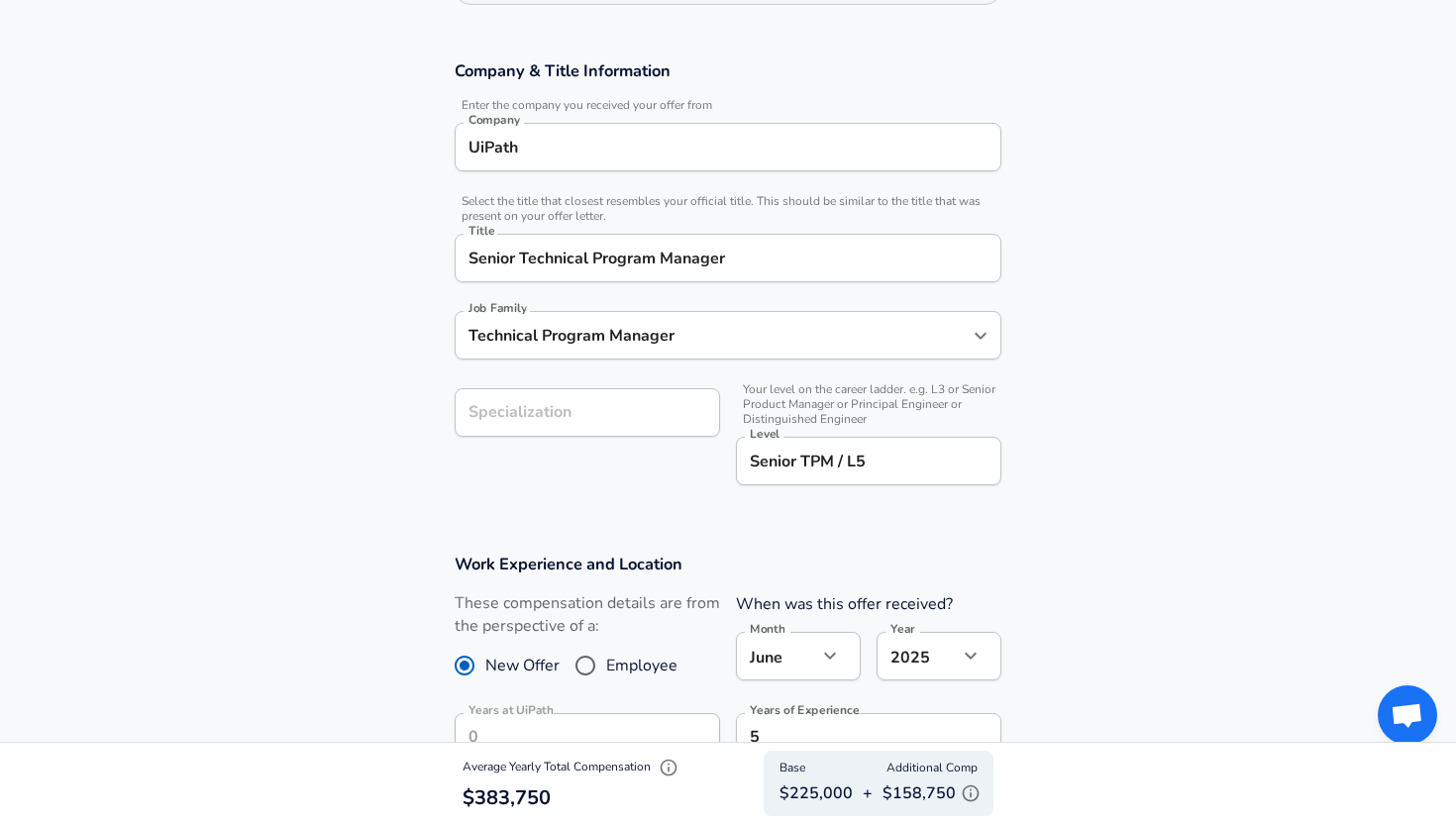 scroll, scrollTop: 332, scrollLeft: 0, axis: vertical 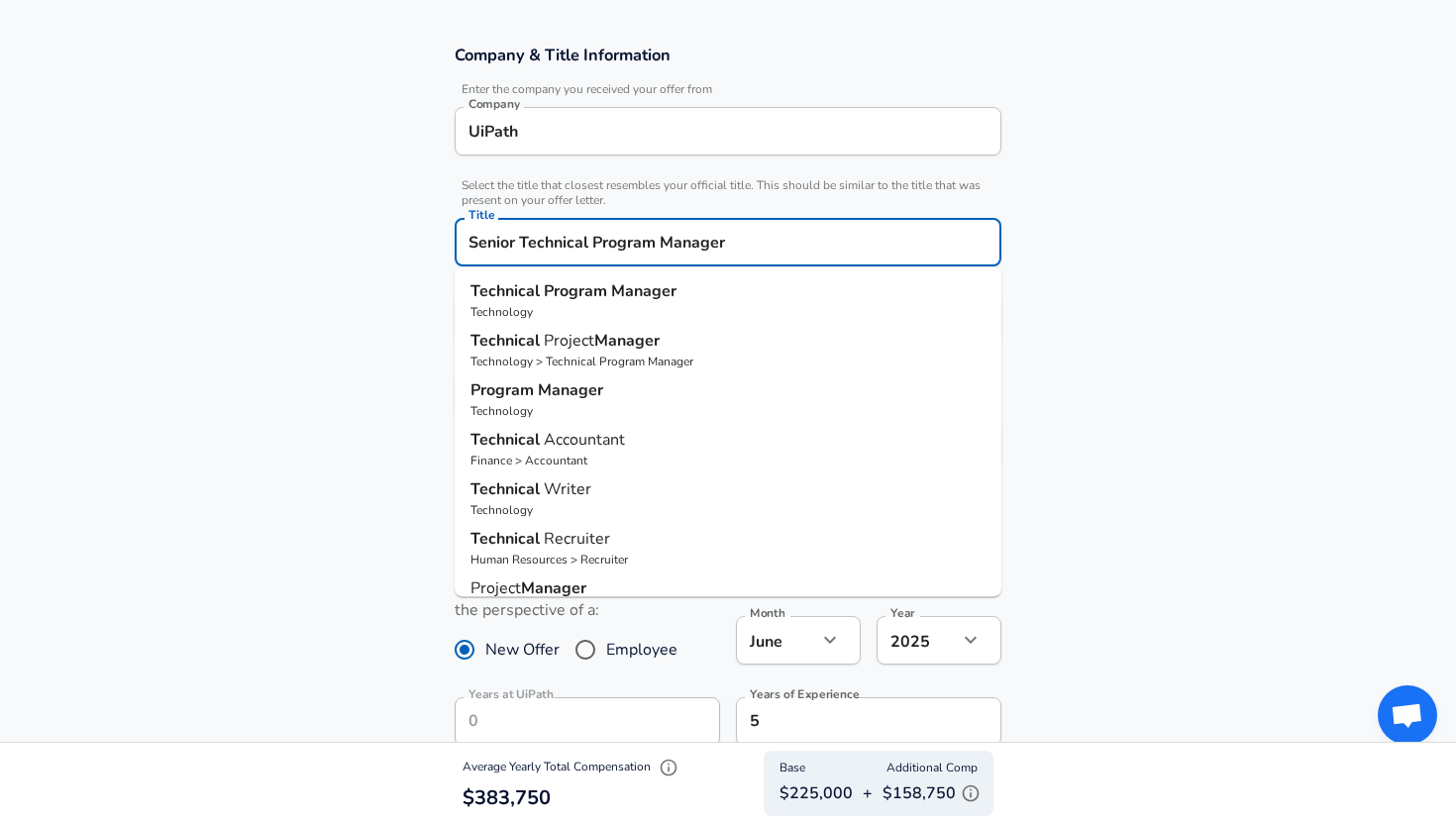 click on "Senior Technical Program Manager" at bounding box center (728, 242) 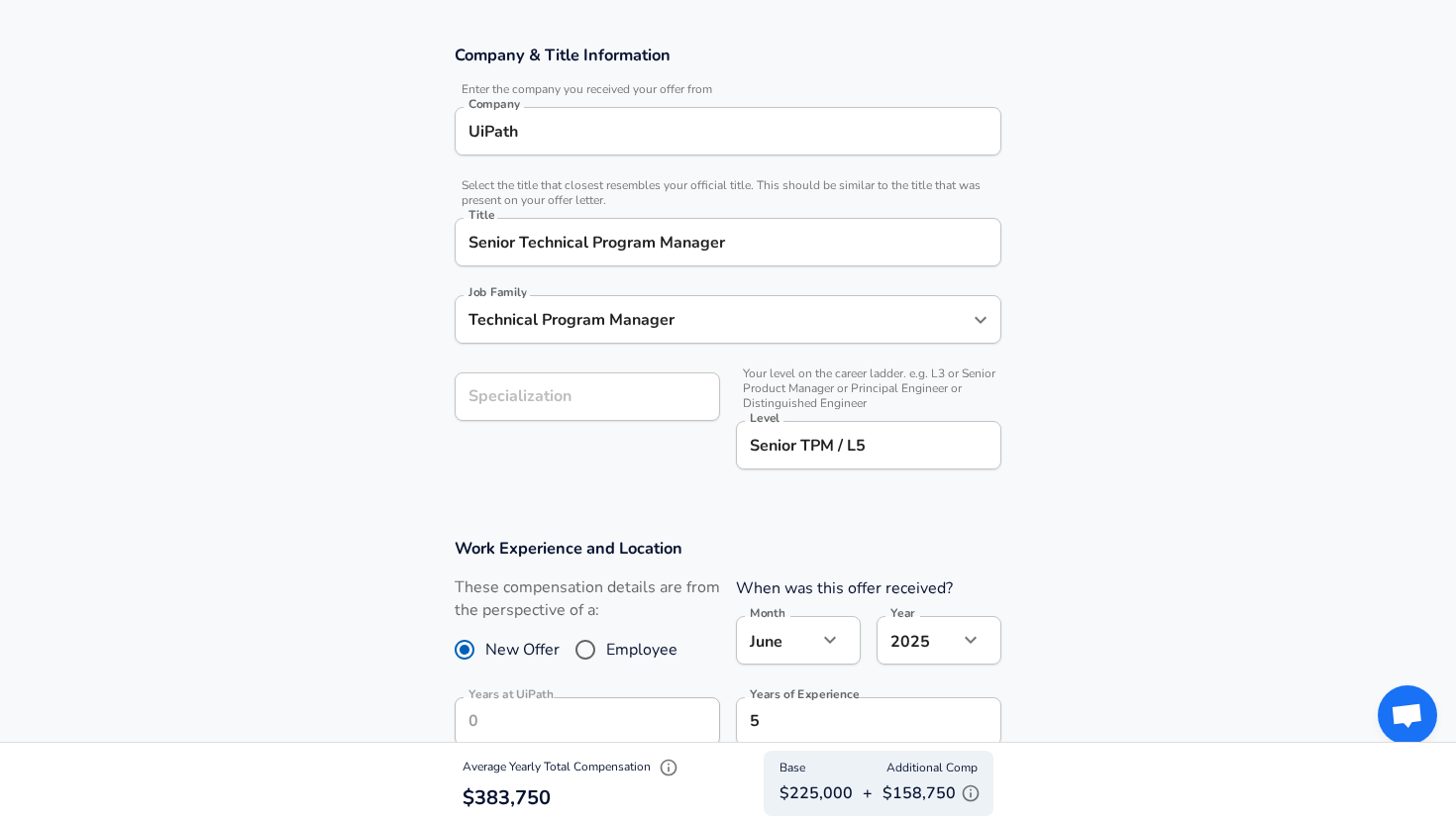 click on "Company & Title Information   Enter the company you received your offer from Company UiPath Company   Select the title that closest resembles your official title. This should be similar to the title that was present on your offer letter. Title Senior Technical Program Manager Title Job Family Technical Program Manager Job Family Specialization Specialization   Your level on the career ladder. e.g. L3 or Senior Product Manager or Principal Engineer or Distinguished Engineer Level Senior TPM / L5 Level" at bounding box center [728, 267] 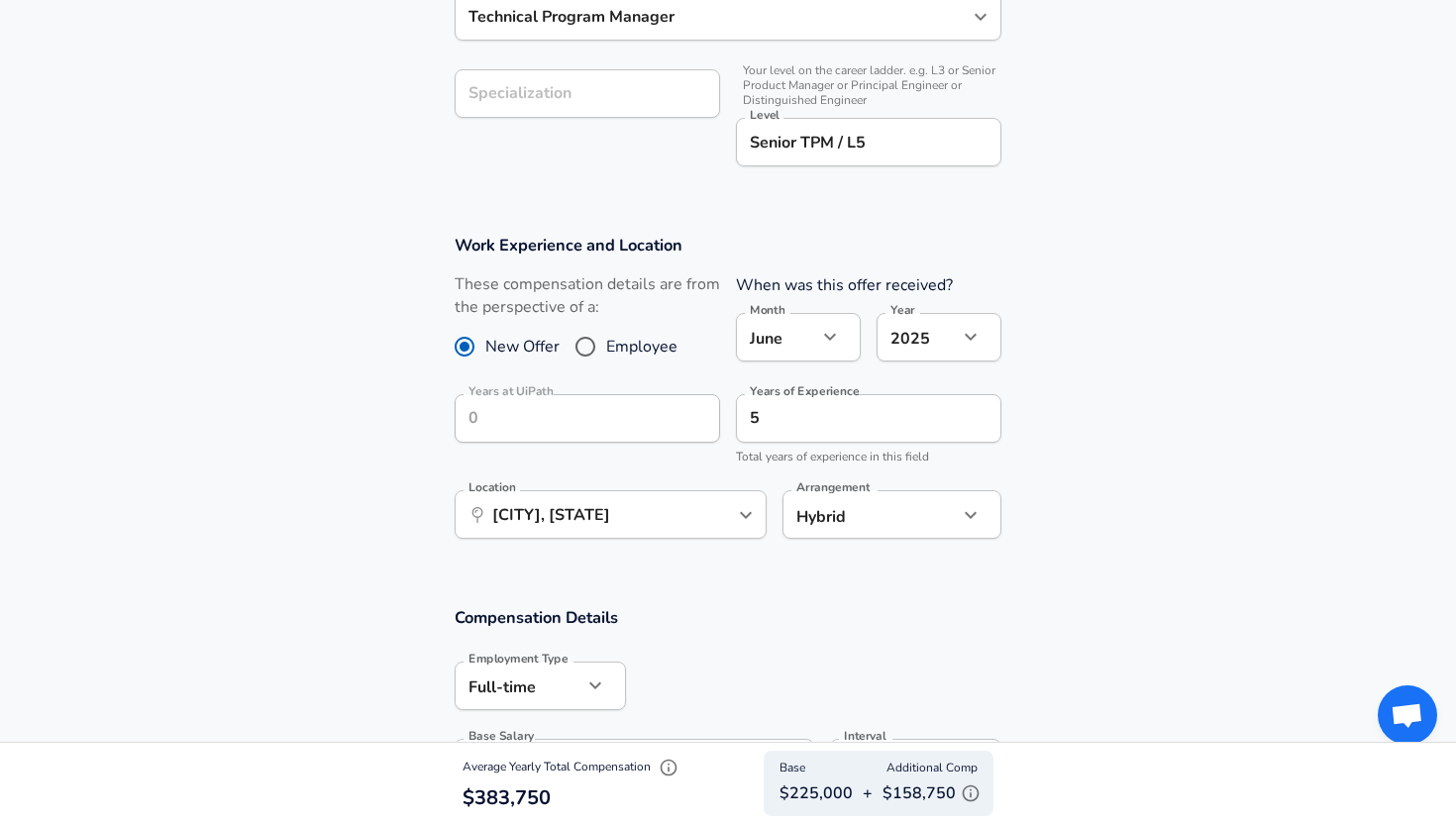 scroll, scrollTop: 648, scrollLeft: 0, axis: vertical 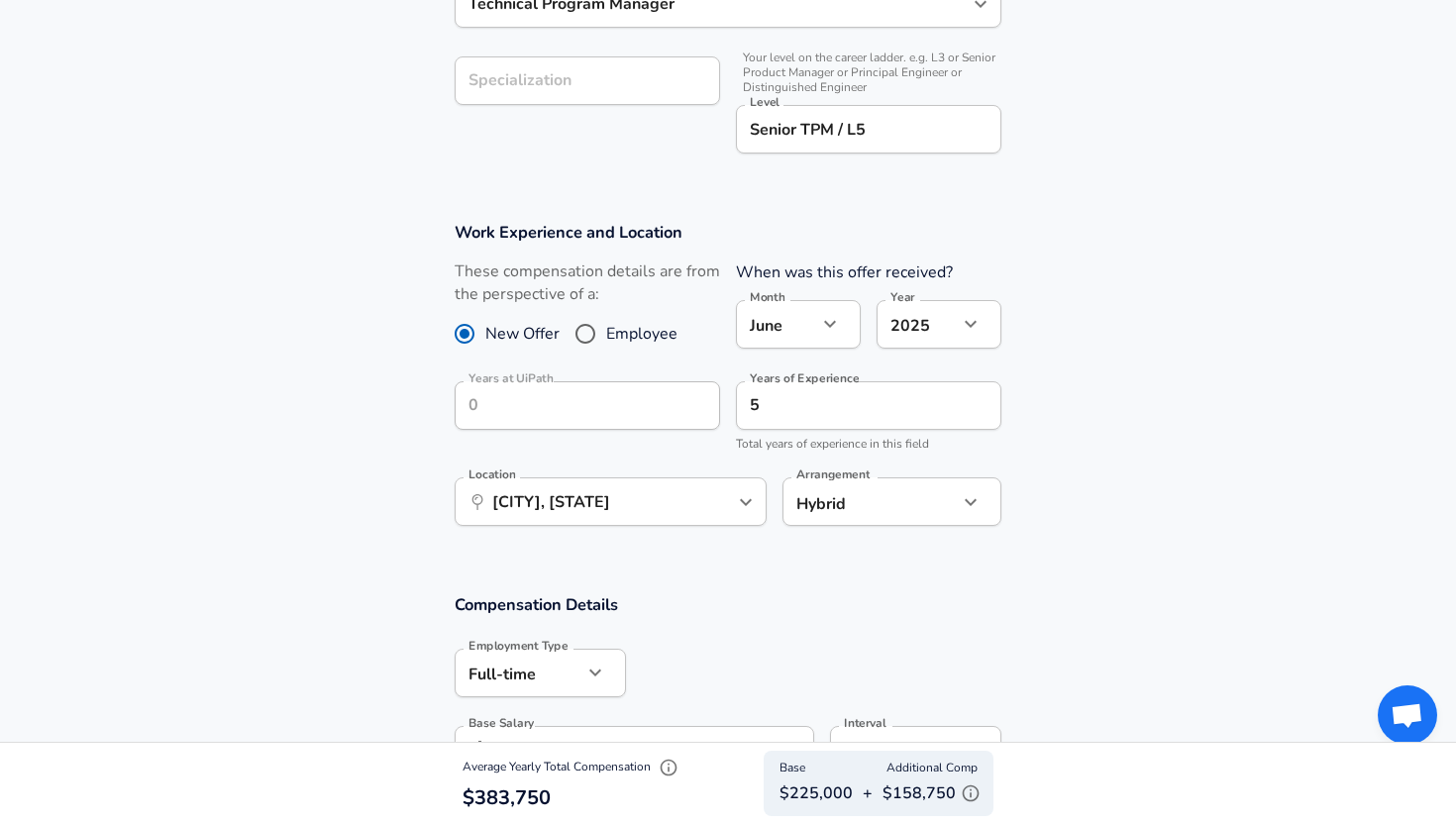 click at bounding box center (971, 324) 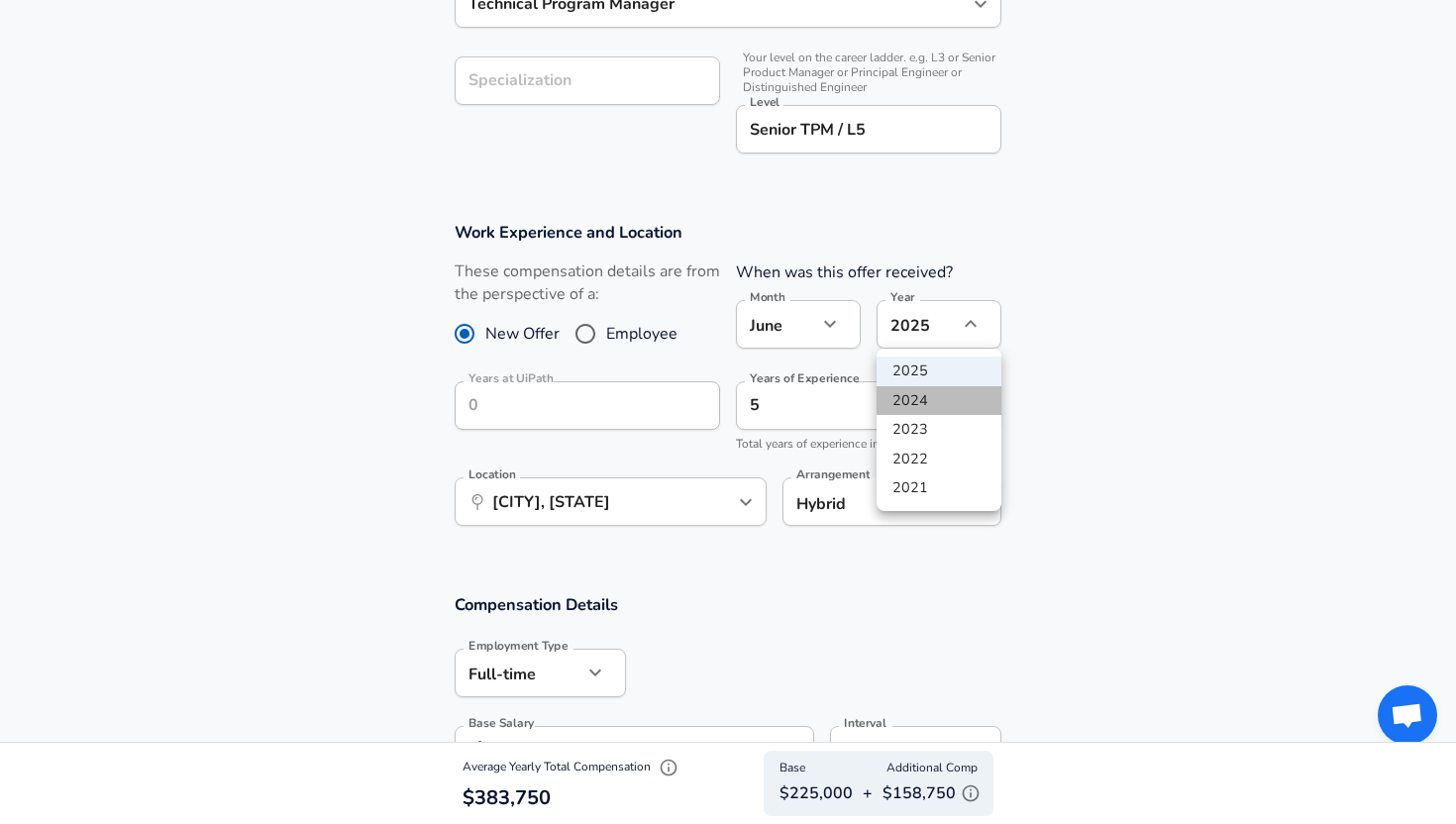 click on "2024" at bounding box center [939, 401] 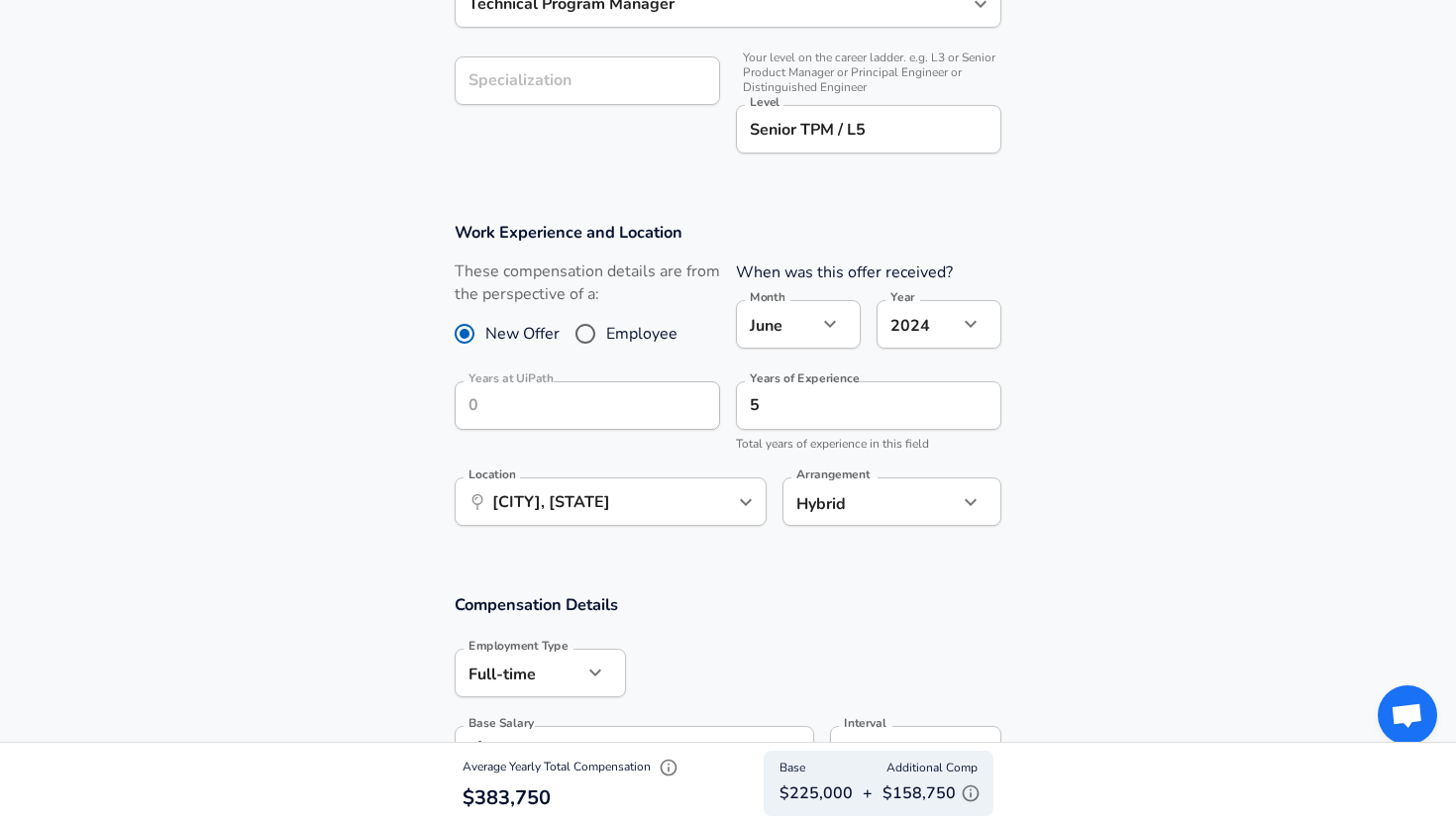 click on "Restart Add Your Salary Upload your offer letter   to verify your submission Enhance Privacy and Anonymity No Automatically hides specific fields until there are enough submissions to safely display the full details.   More Details Based on your submission and the data points that we have already collected, we will automatically hide and anonymize specific fields if there aren't enough data points to remain sufficiently anonymous. Company & Title Information   Enter the company you received your offer from Company UiPath Company   Select the title that closest resembles your official title. This should be similar to the title that was present on your offer letter. Title Senior Technical Program Manager Title Job Family Technical Program Manager Job Family Specialization Specialization   Your level on the career ladder. e.g. L3 or Senior Product Manager or Principal Engineer or Distinguished Engineer Level Senior TPM / L5 Level Work Experience and Location New Offer Employee When was this offer received? Month" at bounding box center (728, -236) 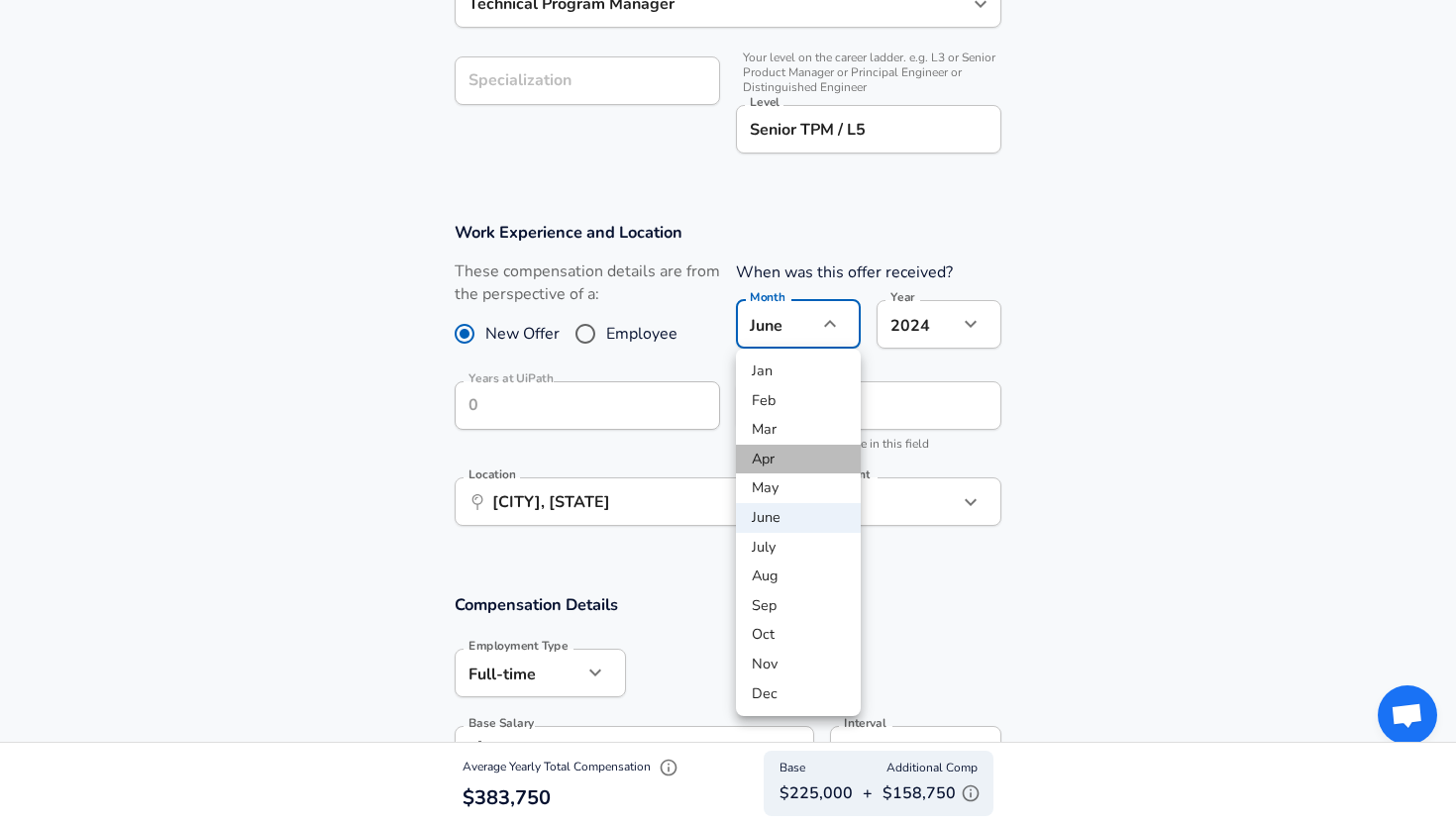 click on "Apr" at bounding box center (798, 460) 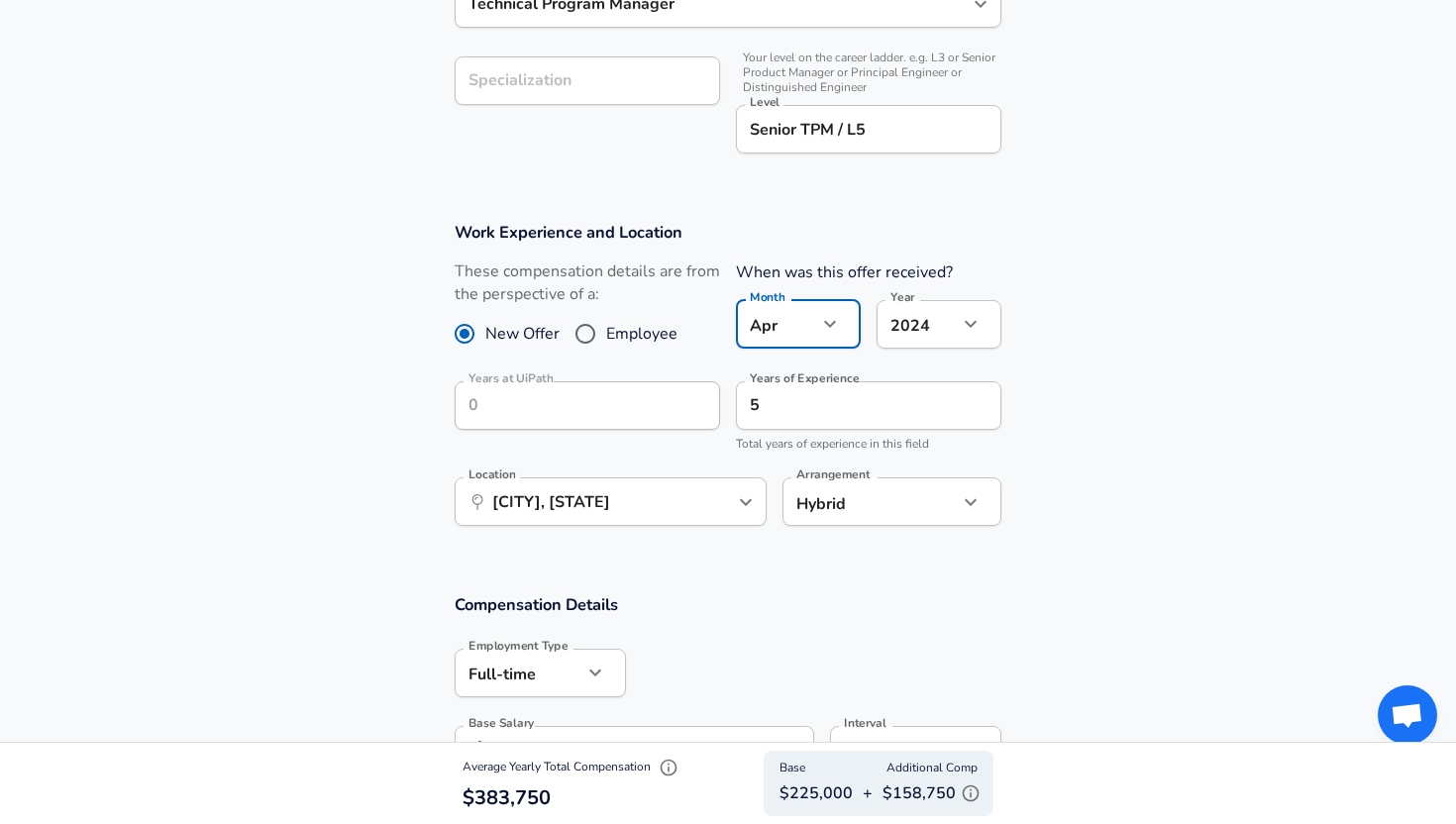 scroll, scrollTop: 688, scrollLeft: 0, axis: vertical 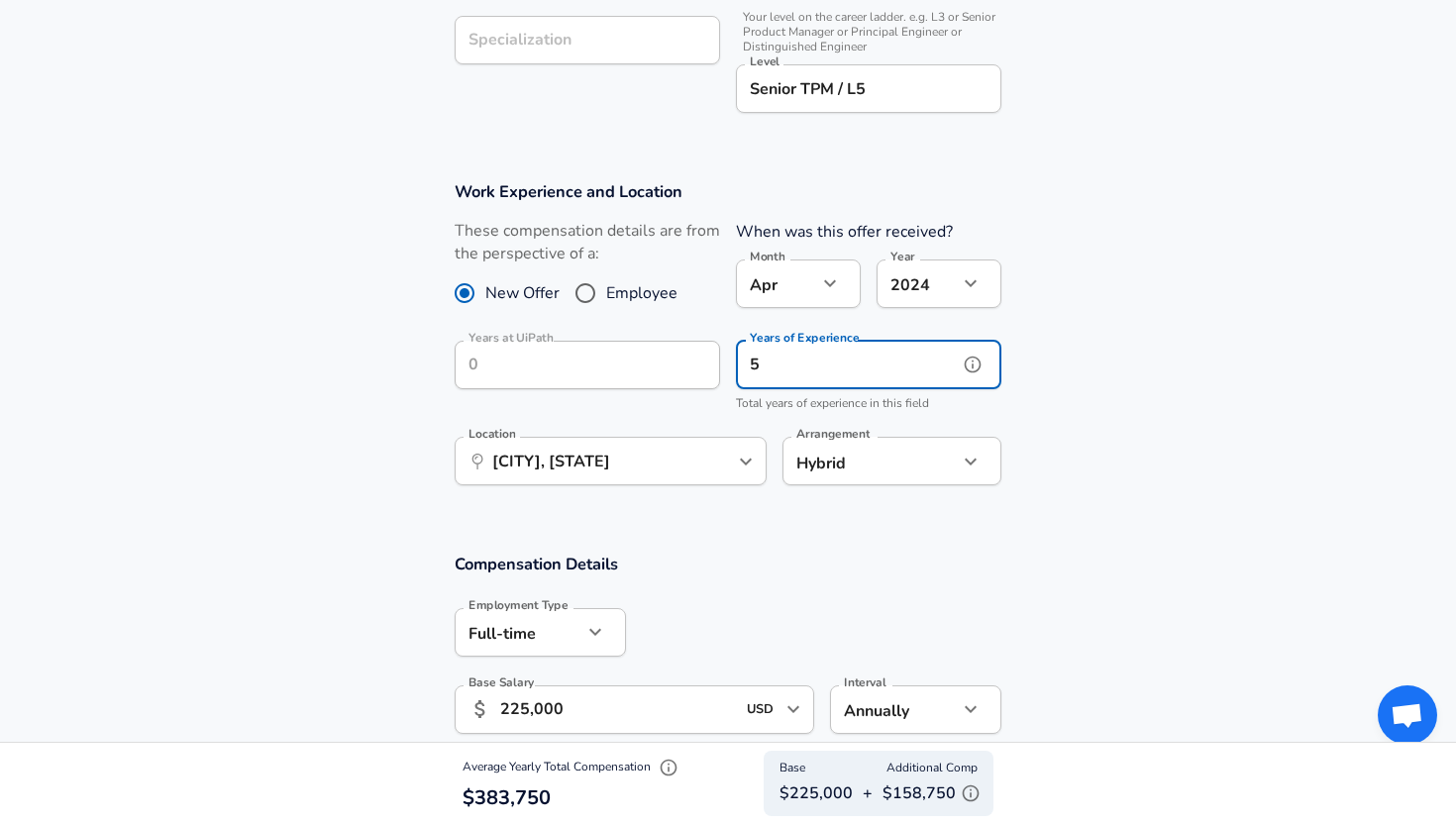 click on "Years at UiPath 0 Years at UiPath Years of Experience 5 Years of Experience   Total years of experience in this field" at bounding box center (720, 373) 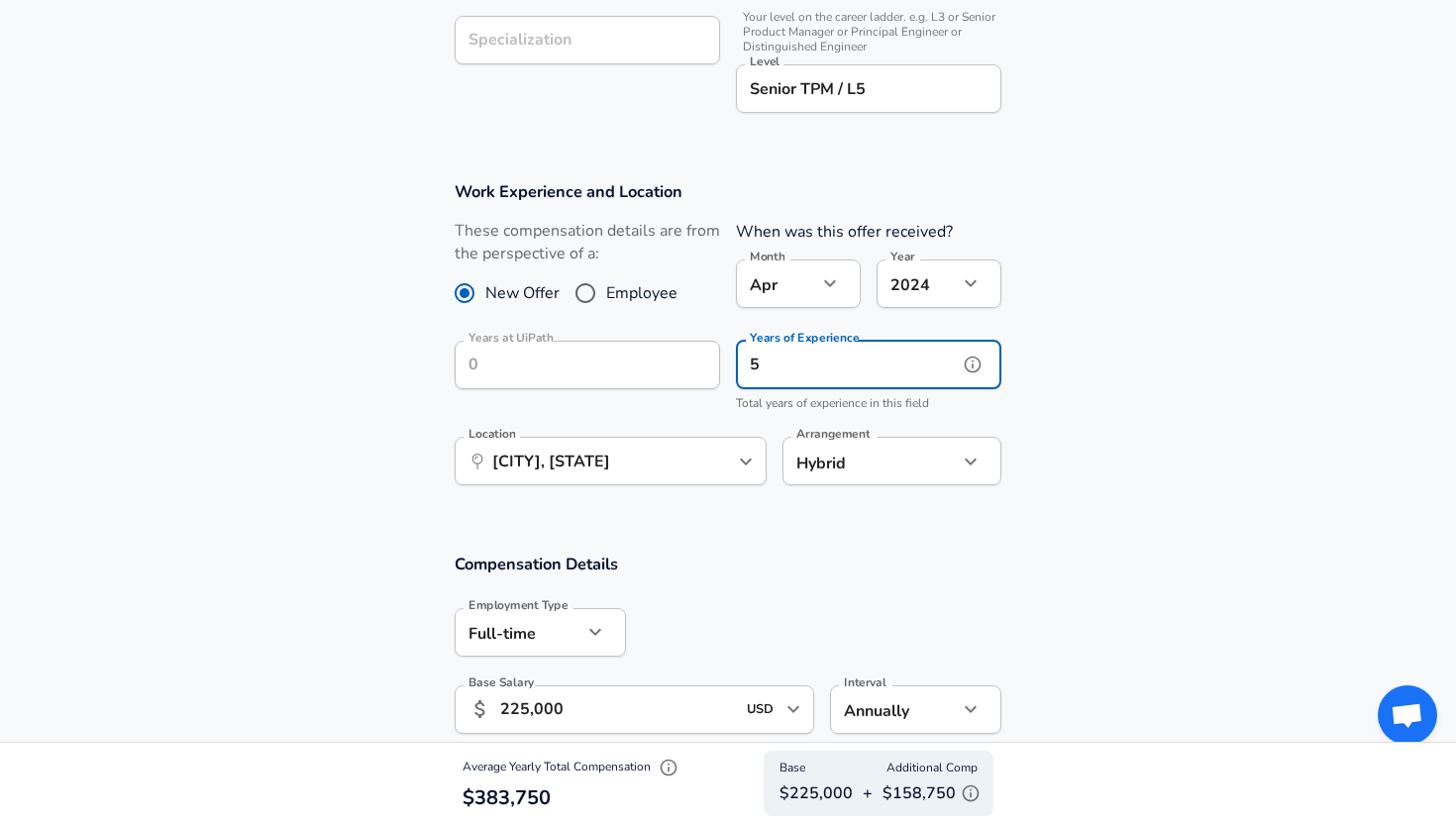 scroll, scrollTop: 0, scrollLeft: 0, axis: both 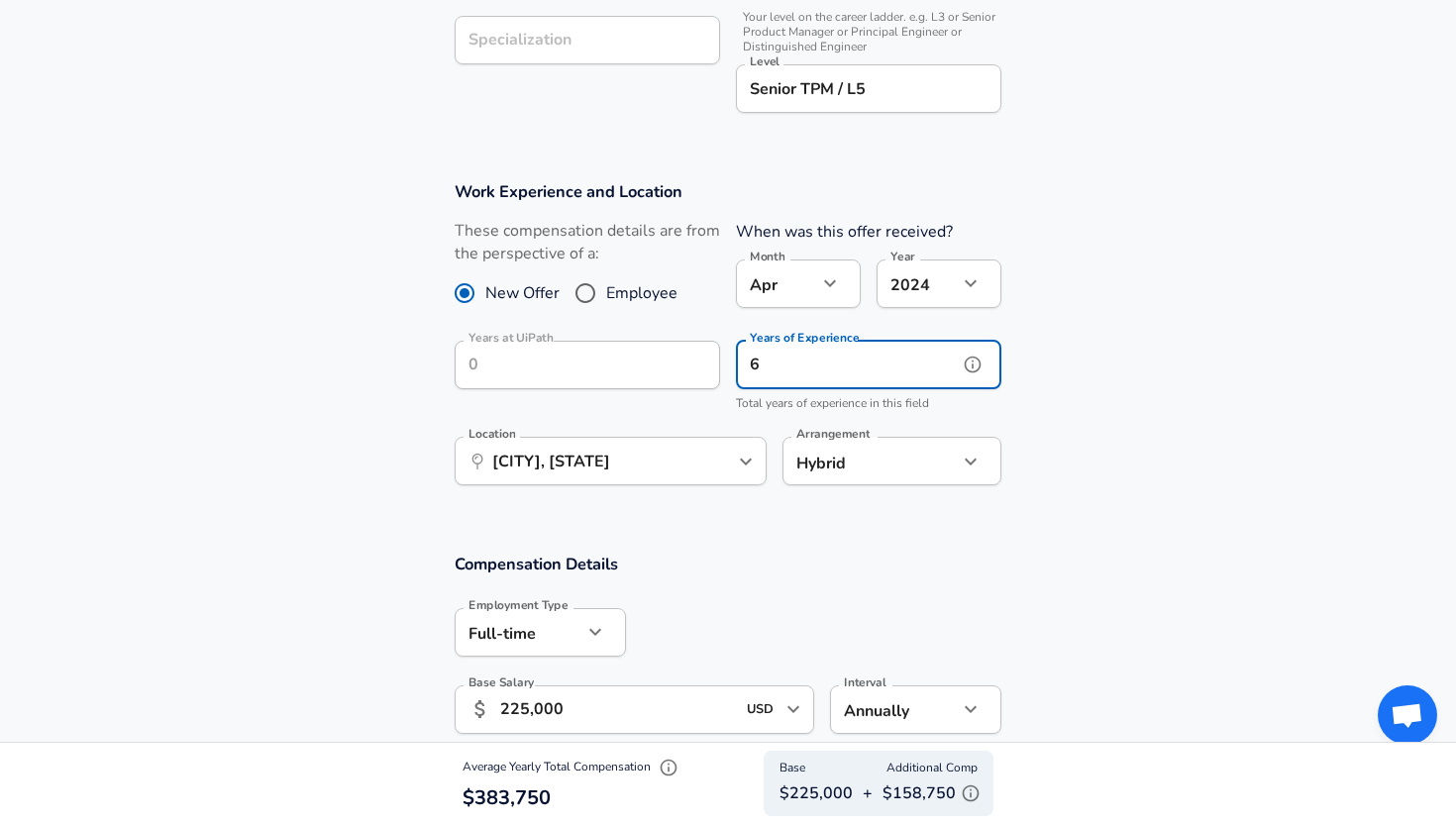 type on "6" 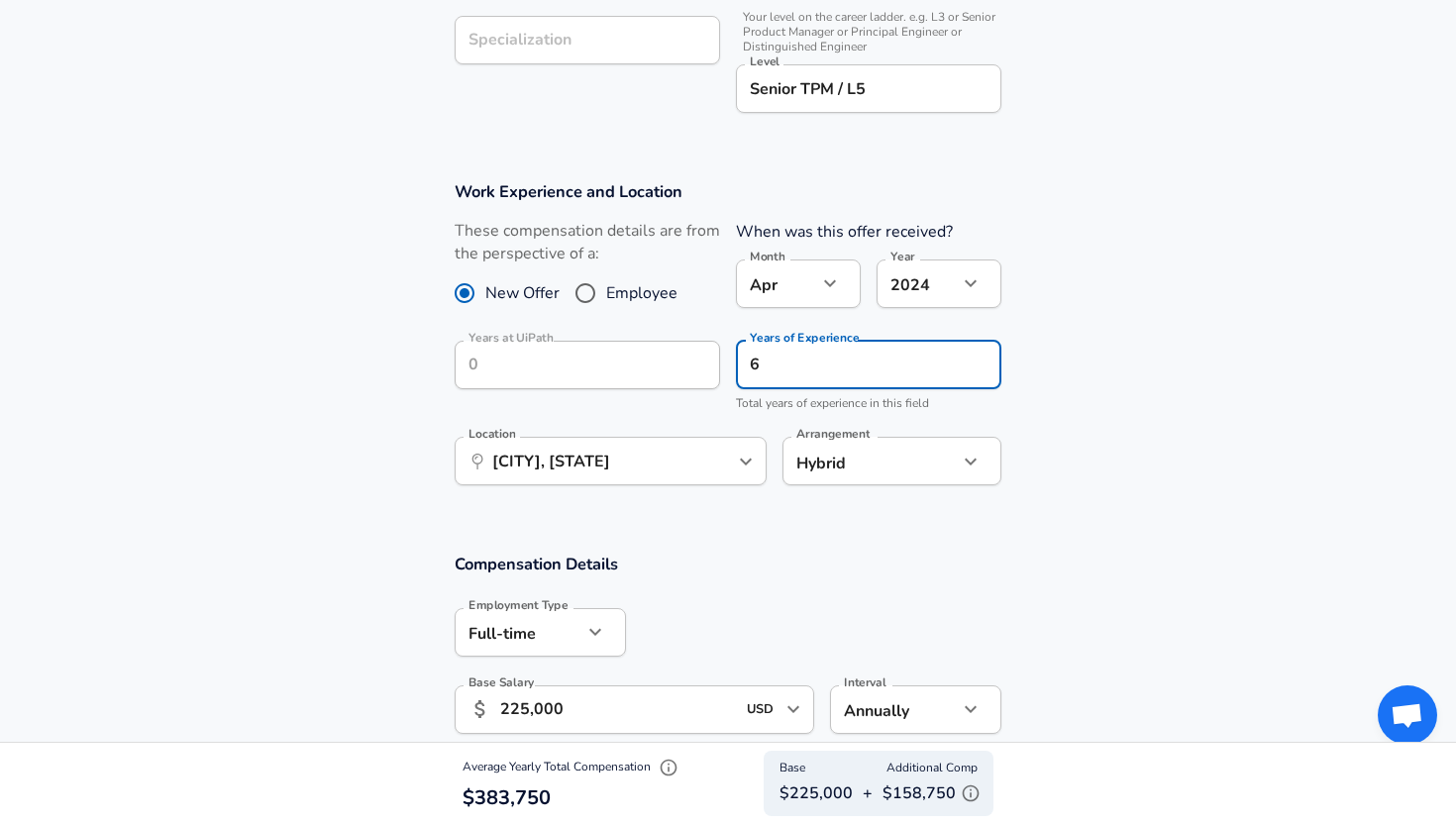 click on "Compensation Details Employment Type Full-time full_time Employment Type Base Salary ​ 225,000 USD ​ Base Salary Interval Annually yearly Interval Stock Information  Stock Grant Type RSUs stock Stock Grant Type Total Stock Grant ​ 500,000 USD ​ Total Stock Grant 4  Year Vesting:   25%, 25%, 25%, 25%   Edit Bonus Details  Bonus Type Percentage percentage Bonus Type Yearly Target Bonus Percent 15 Yearly Target Bonus Percent Year 1 Sign-On Bonus ​ 0 USD ​ Year 1 Sign-On Bonus Add Year 2 Sign-On Bonus Relocation Bonus ​ 0 USD ​ Relocation Bonus Additional Compensation   Select any additional aspects of your offer that apply to your total compensation Stock Bonus" at bounding box center (728, 923) 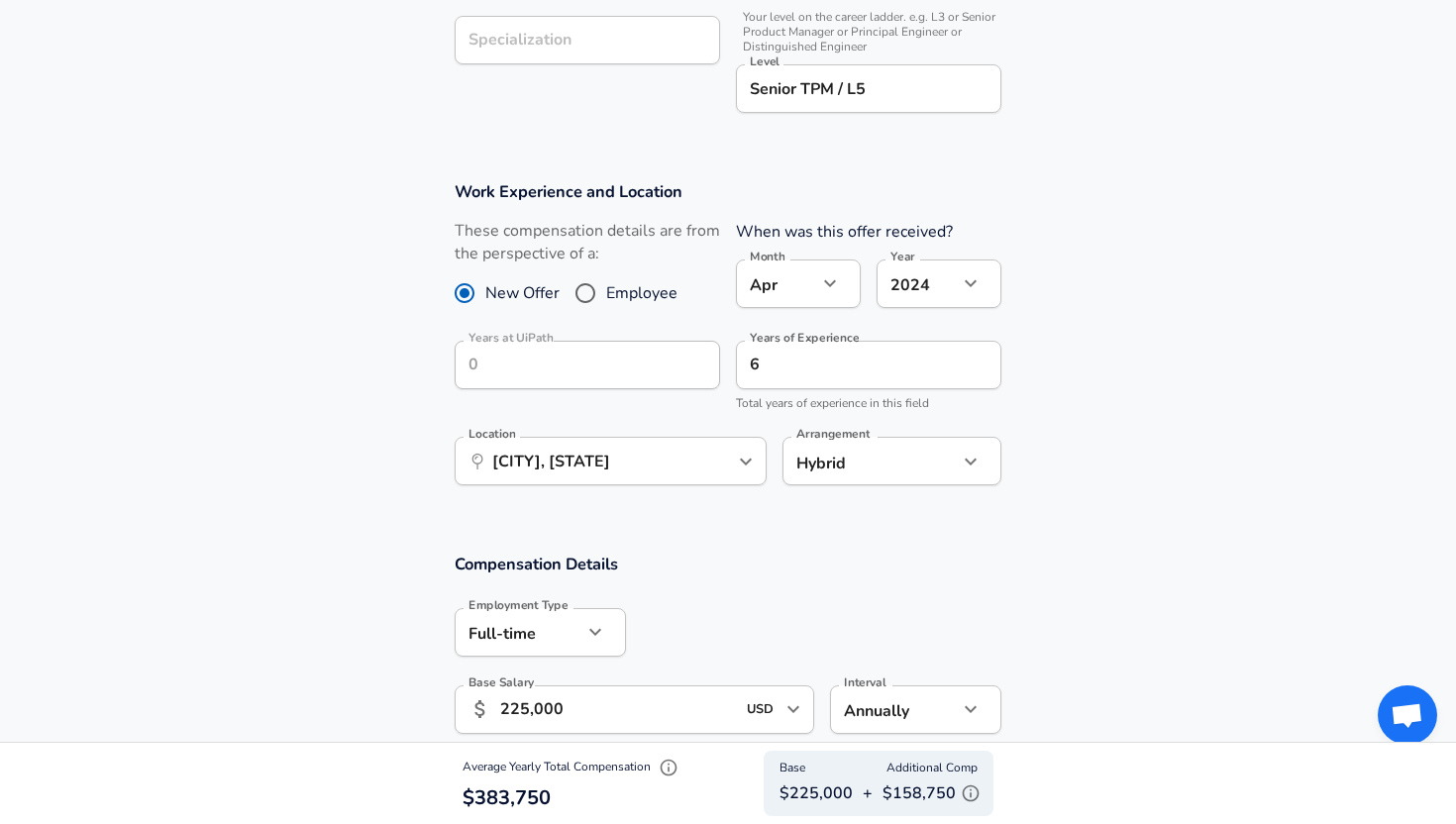 scroll, scrollTop: 0, scrollLeft: 0, axis: both 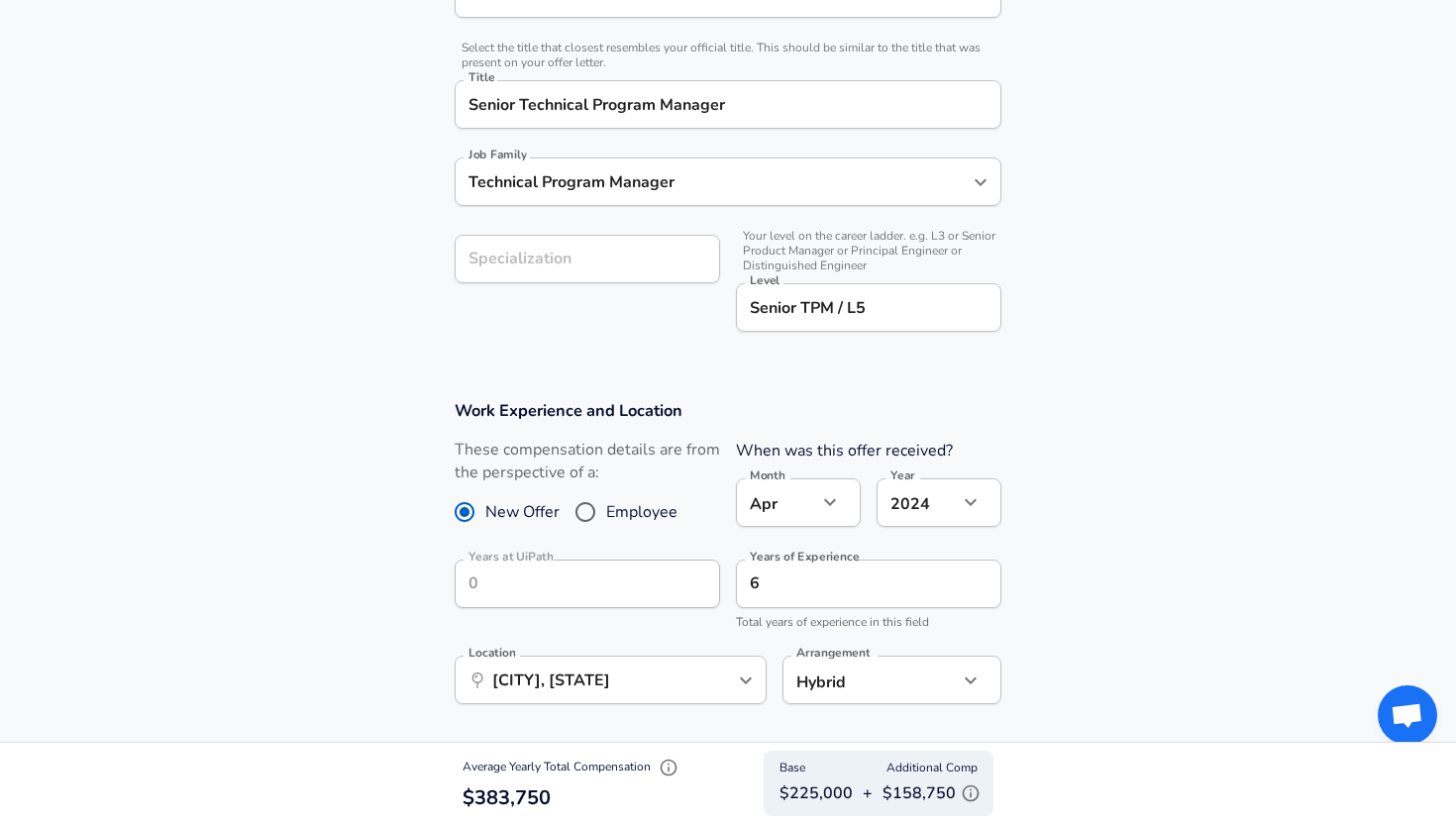 click on "Employee" at bounding box center [642, 512] 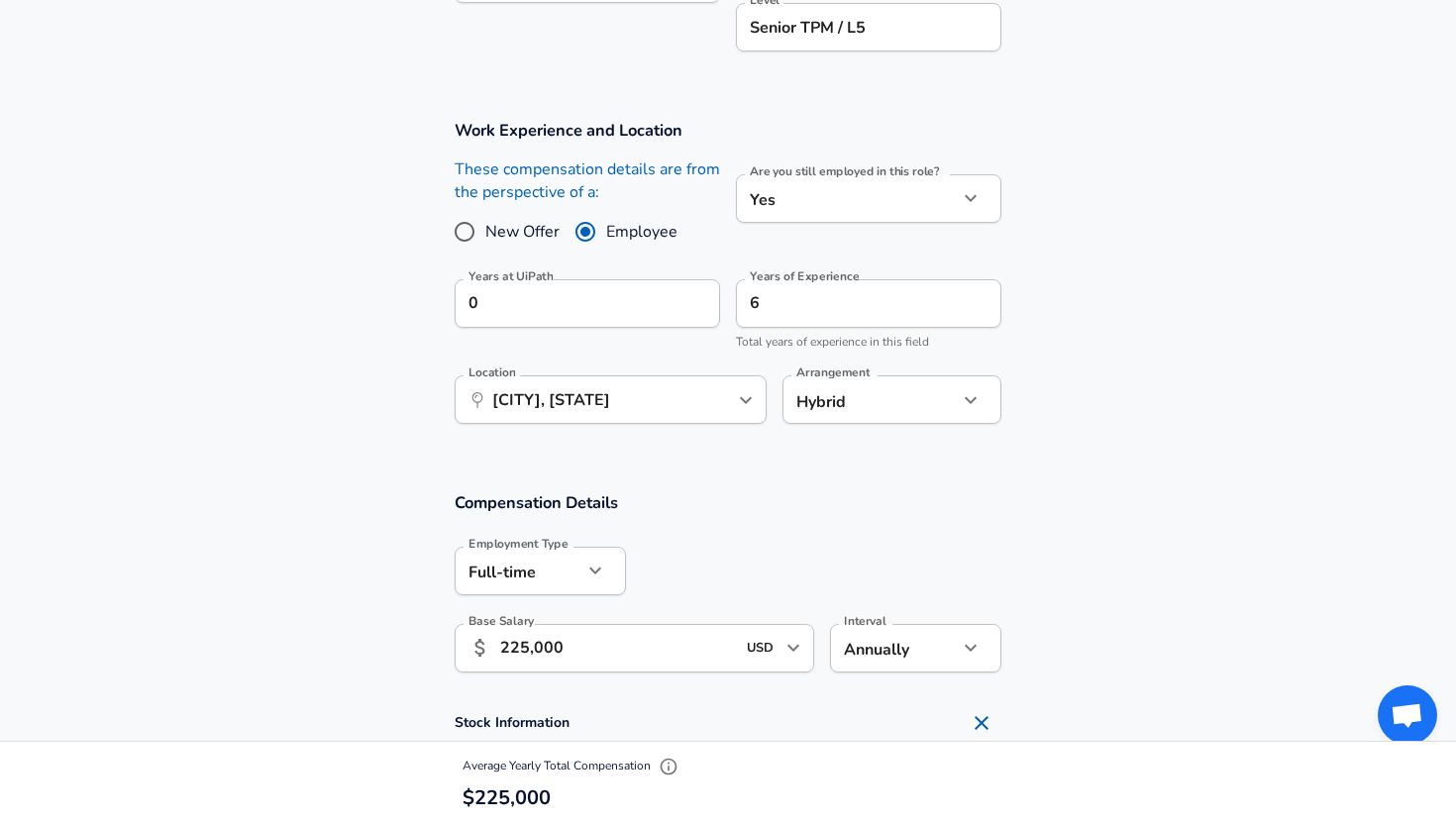 scroll, scrollTop: 752, scrollLeft: 0, axis: vertical 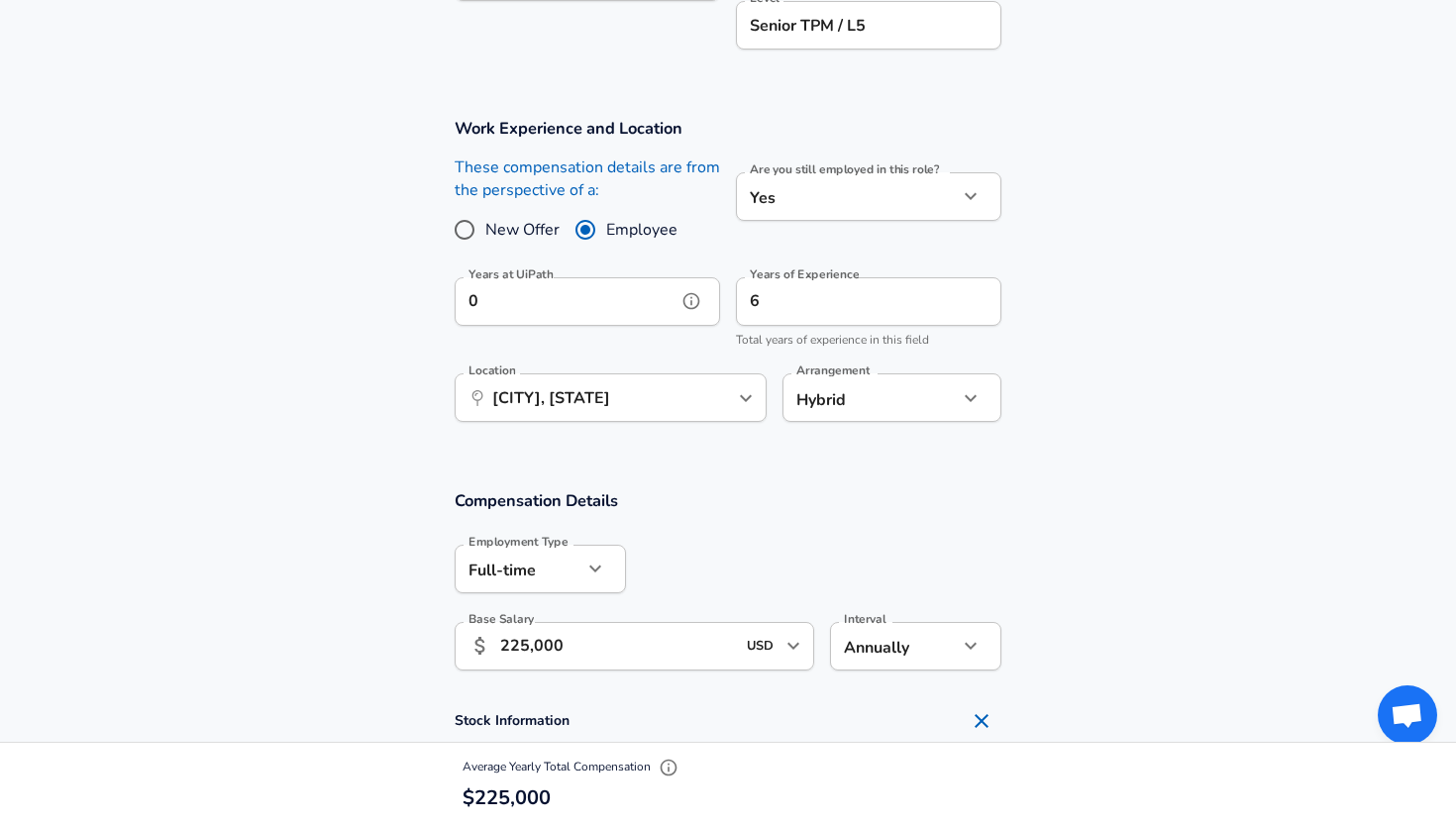 click on "0" at bounding box center (566, 301) 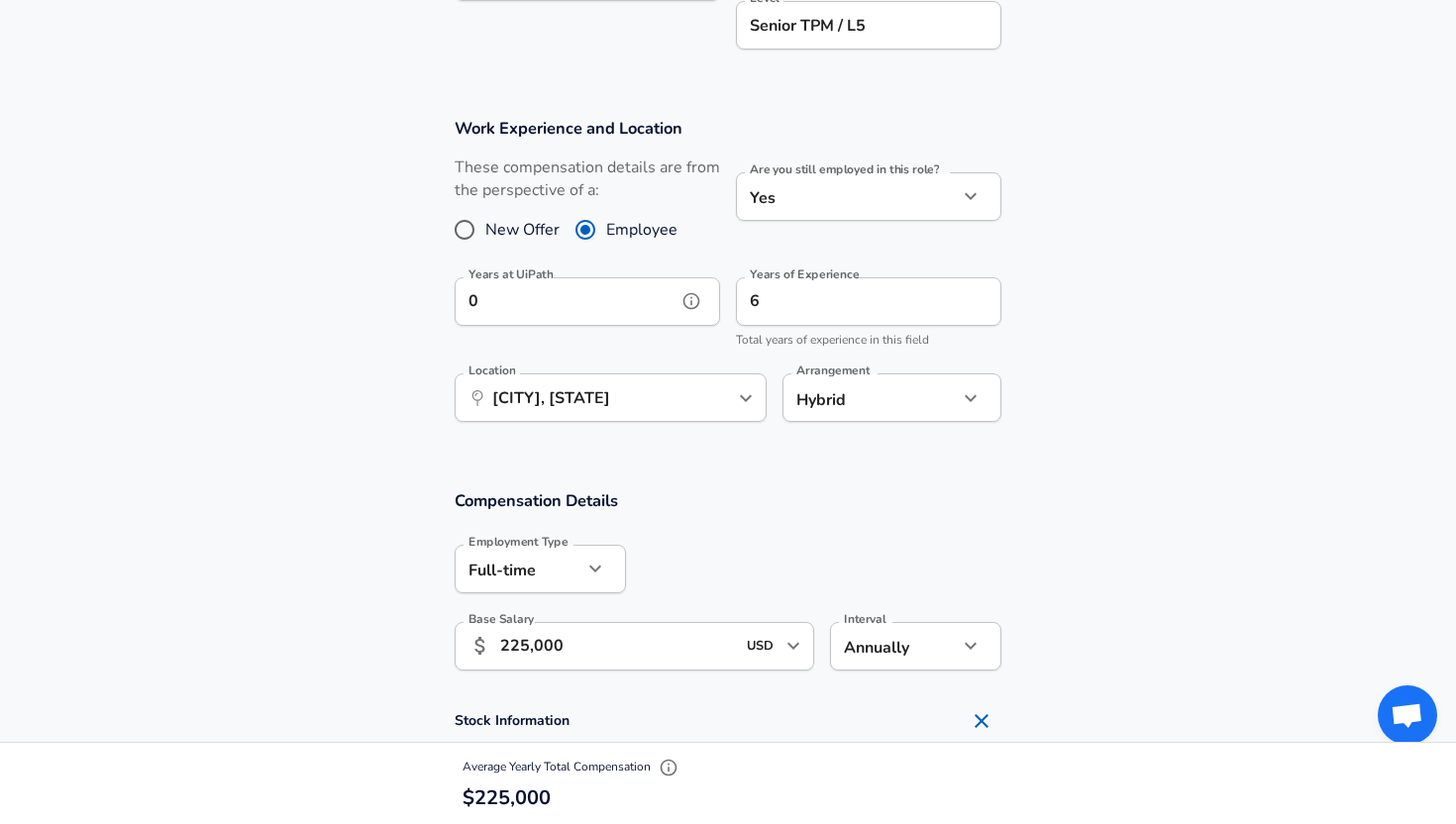 click on "0" at bounding box center [566, 301] 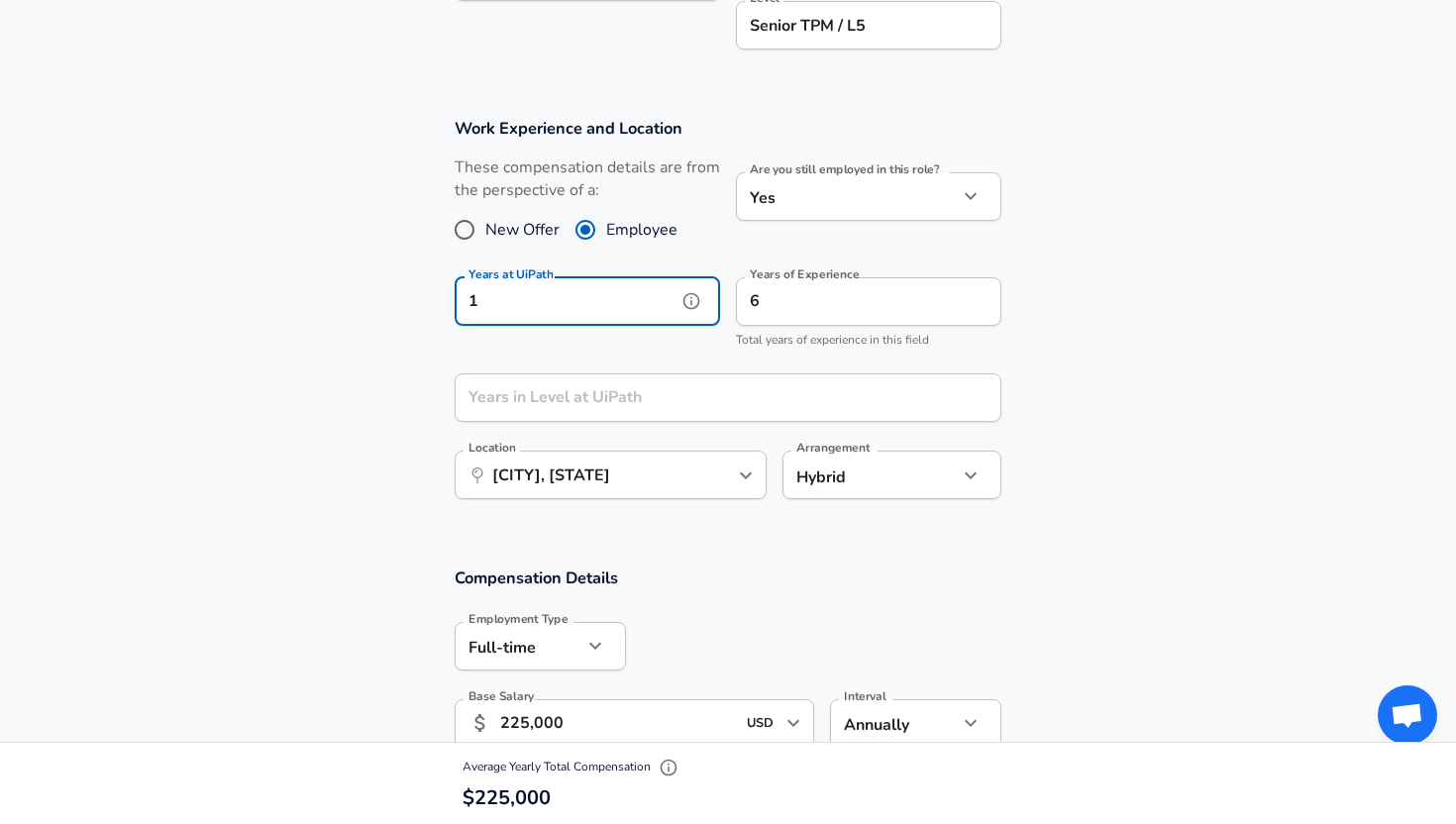 type on "1" 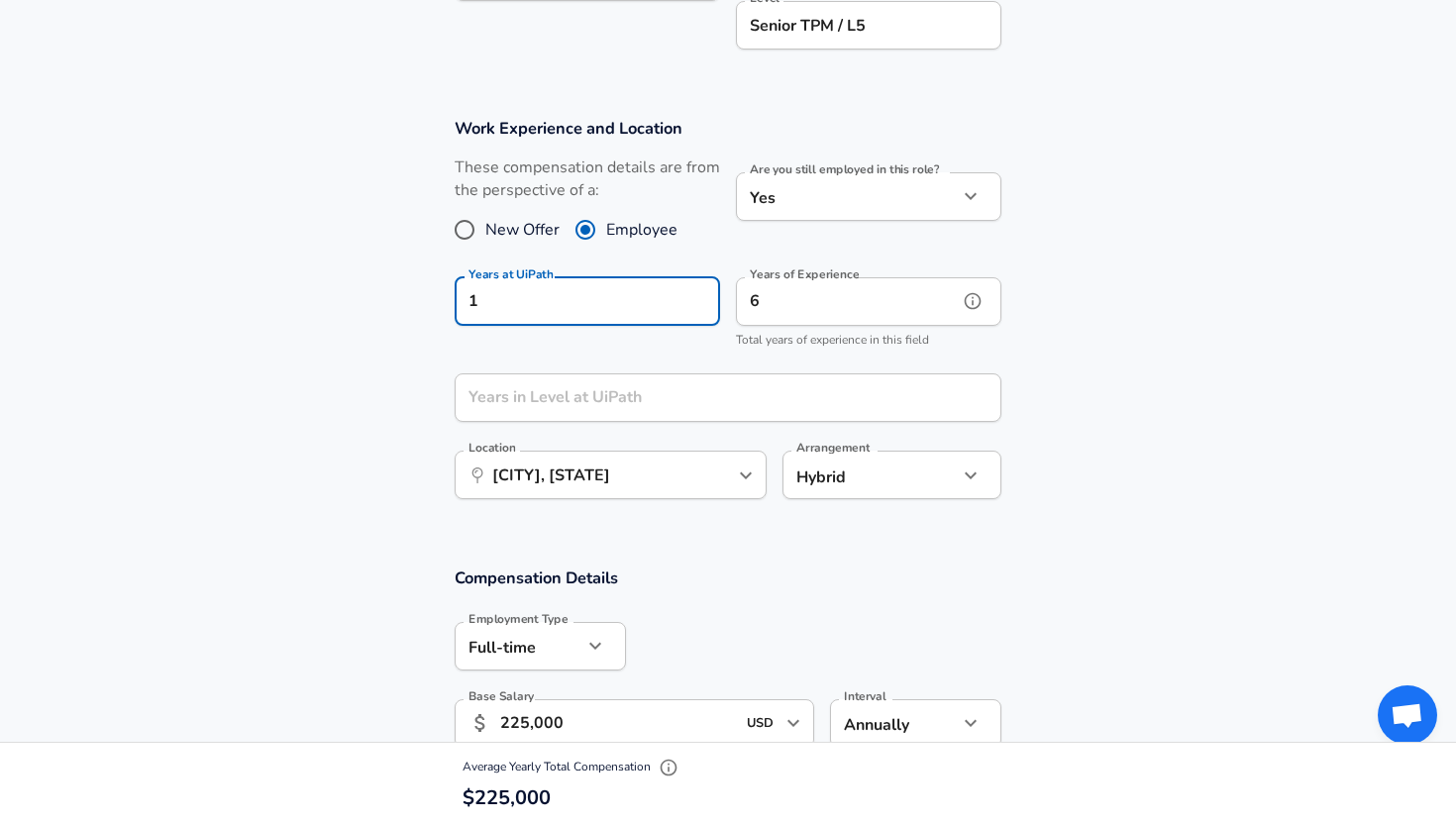 click on "6" at bounding box center [847, 301] 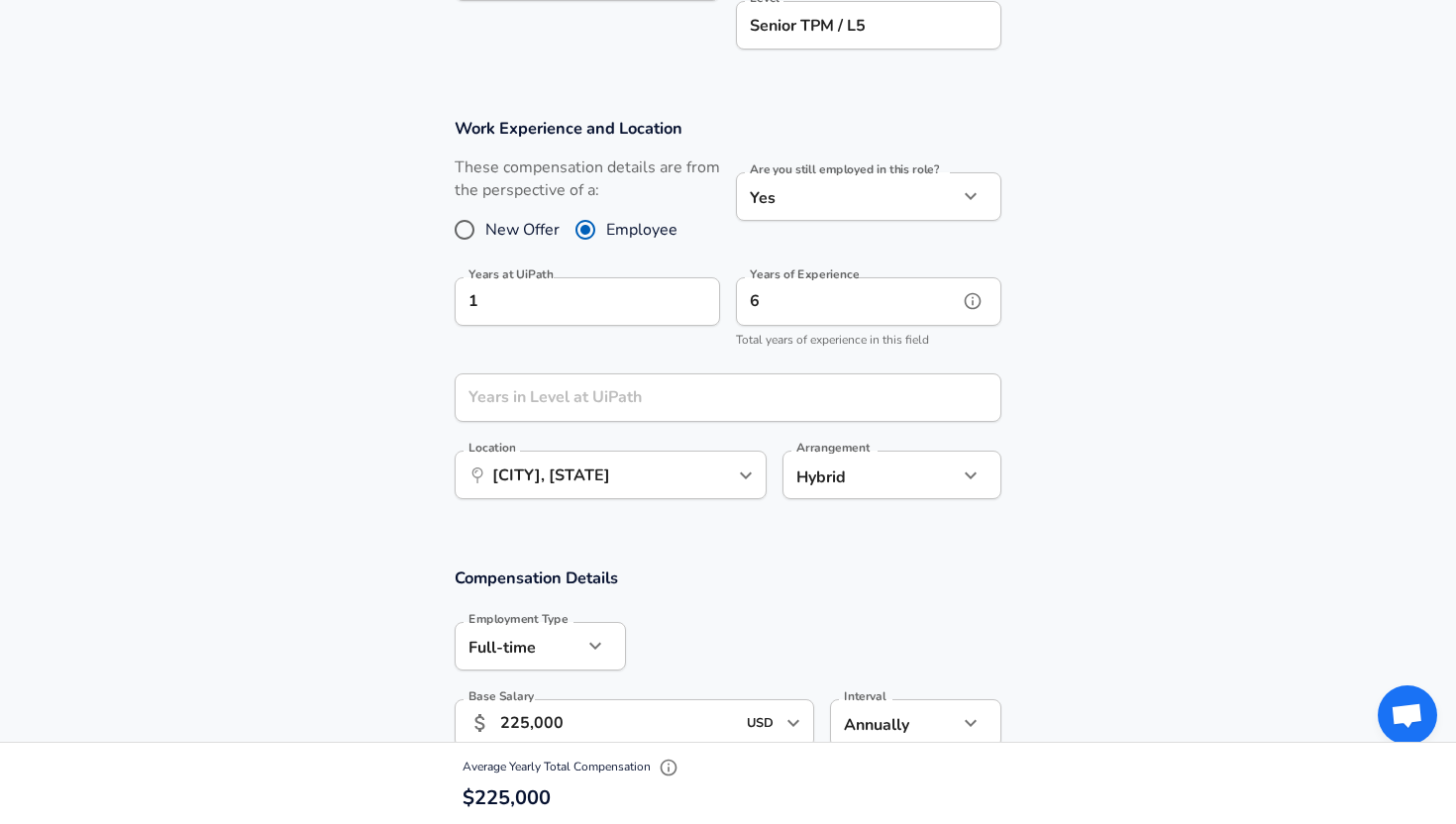 scroll, scrollTop: 0, scrollLeft: 0, axis: both 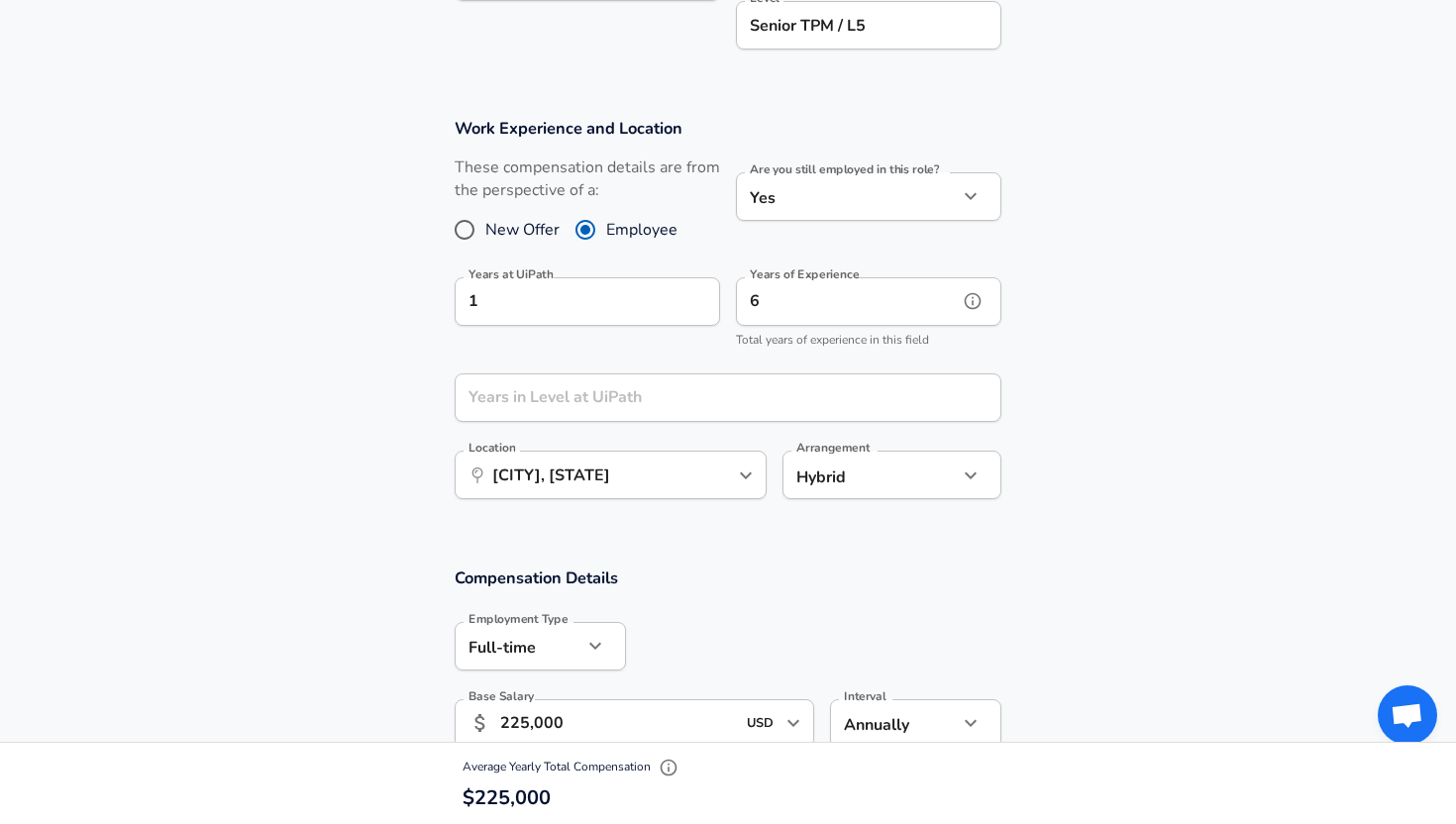 click on "6" at bounding box center (847, 301) 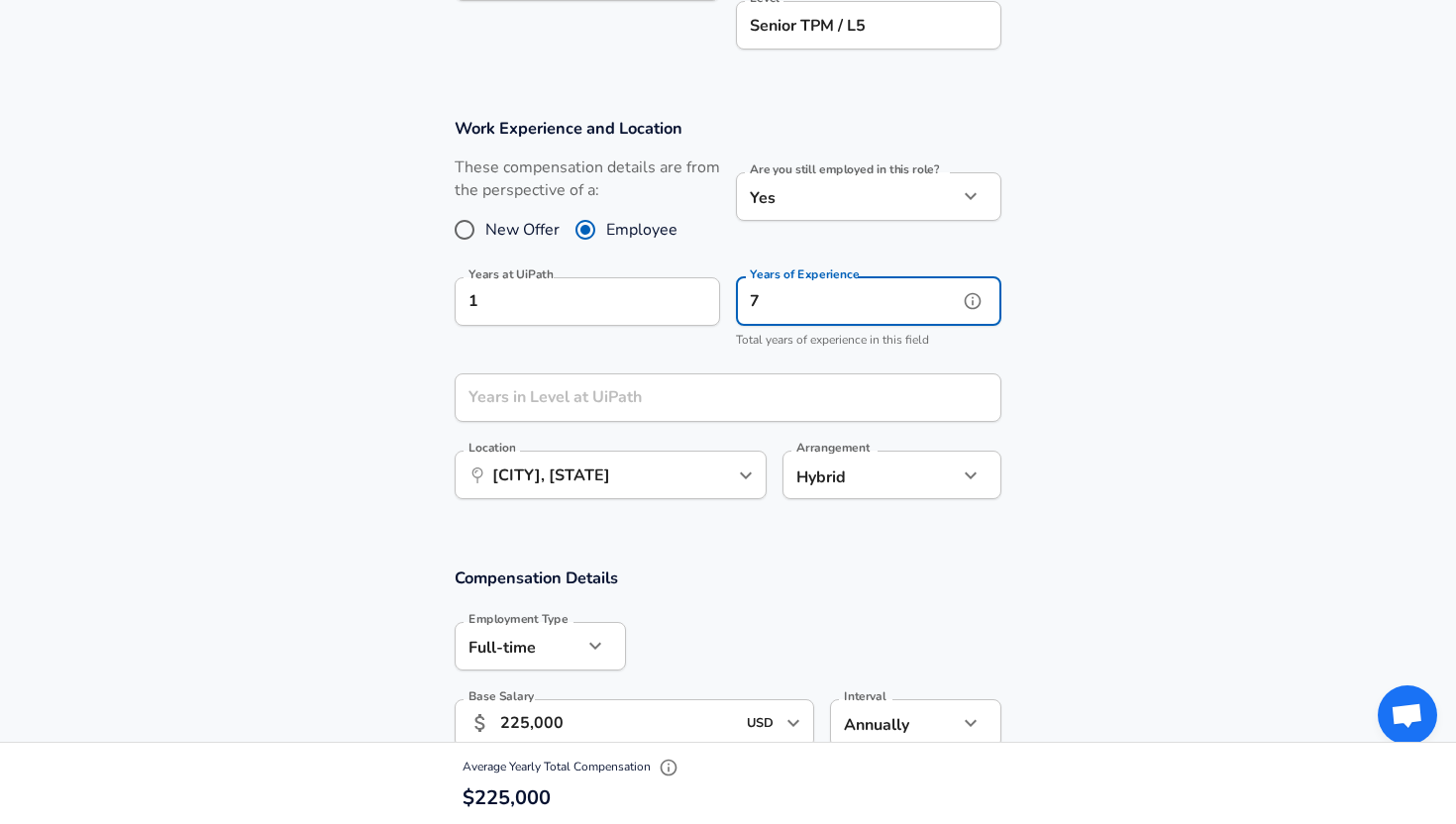 type on "7" 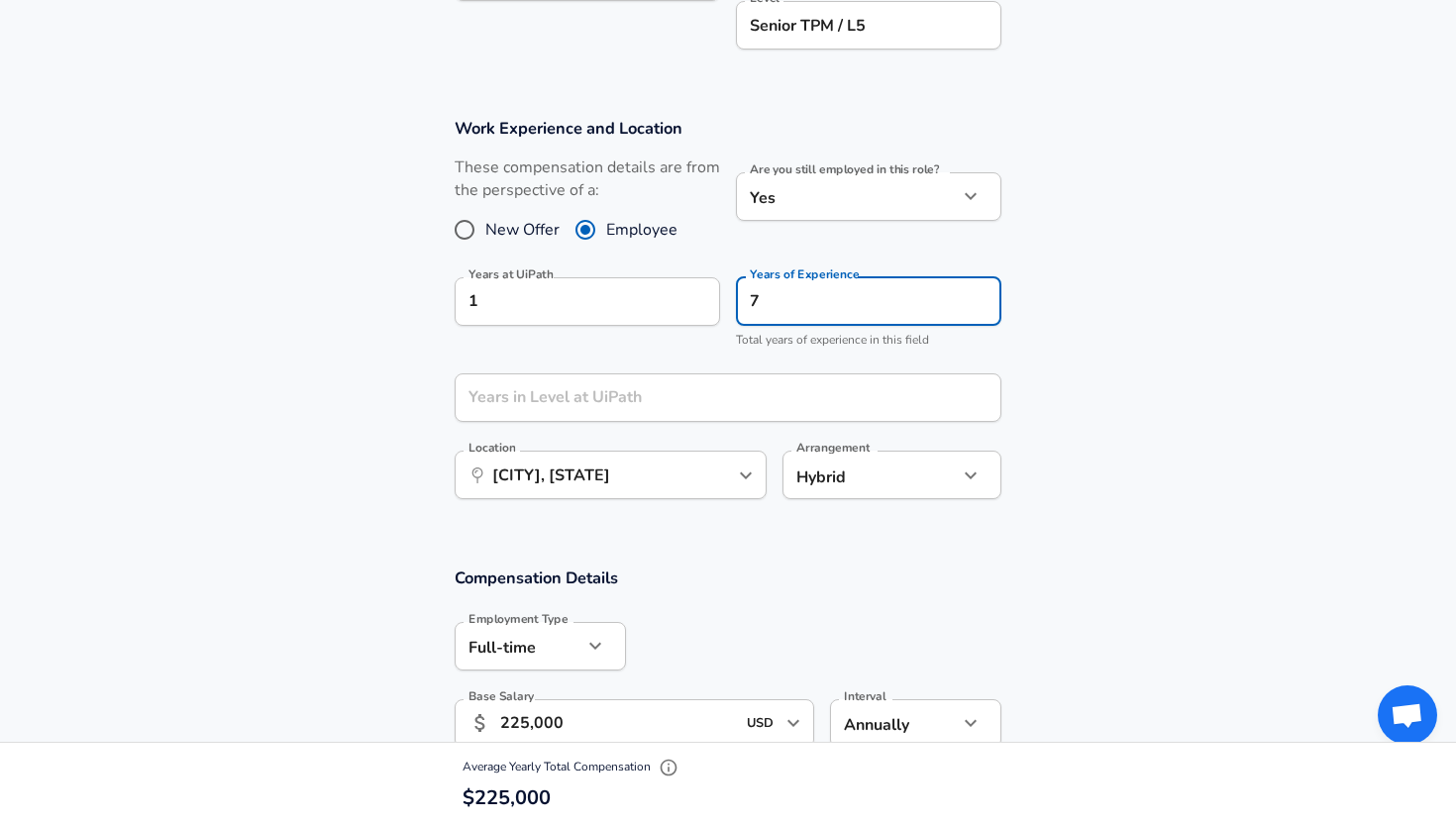 click on "Years at UiPath 1 Years at UiPath" at bounding box center (587, 304) 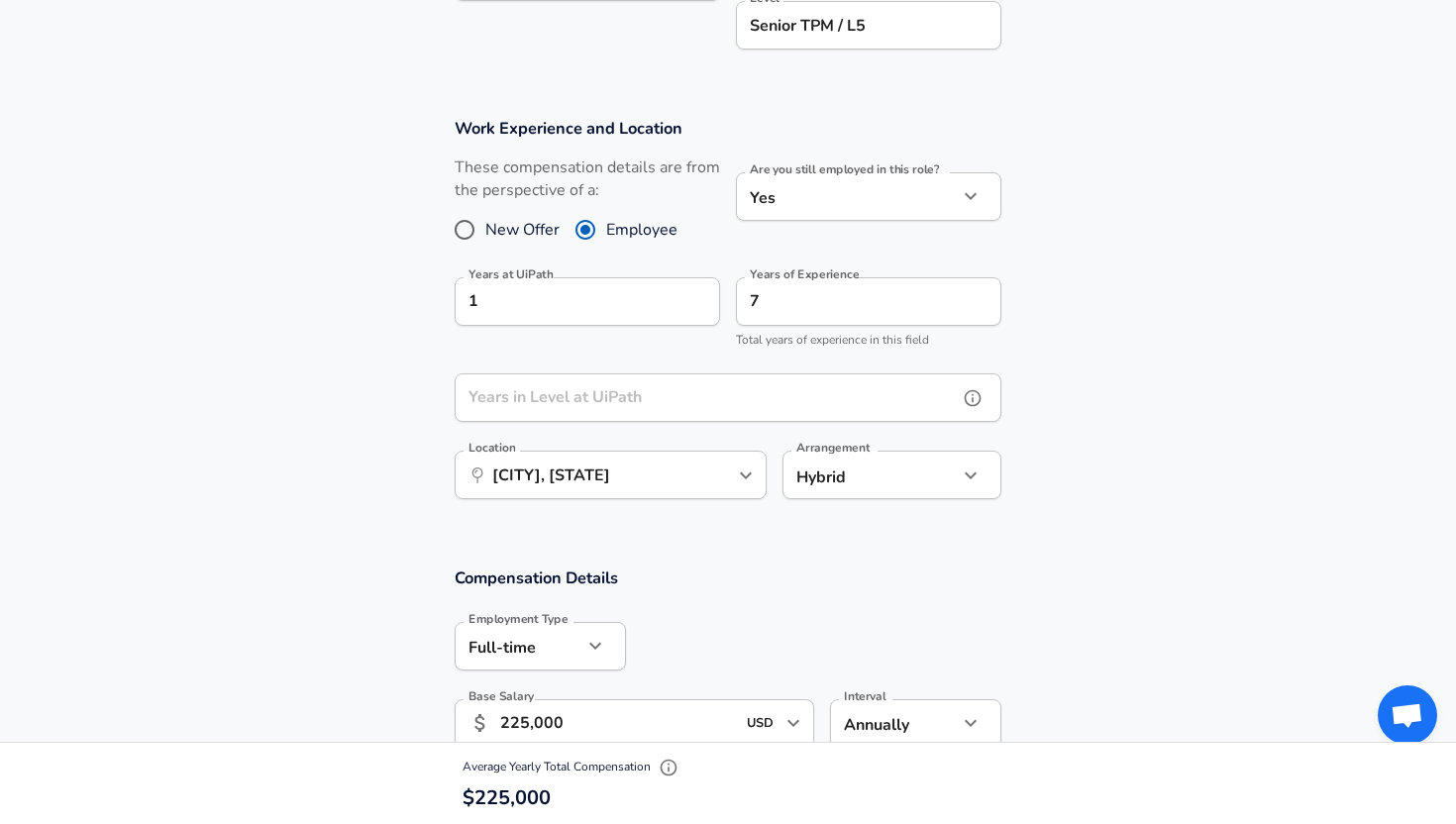 click on "Years in Level at UiPath Years in Level at UiPath" at bounding box center [728, 400] 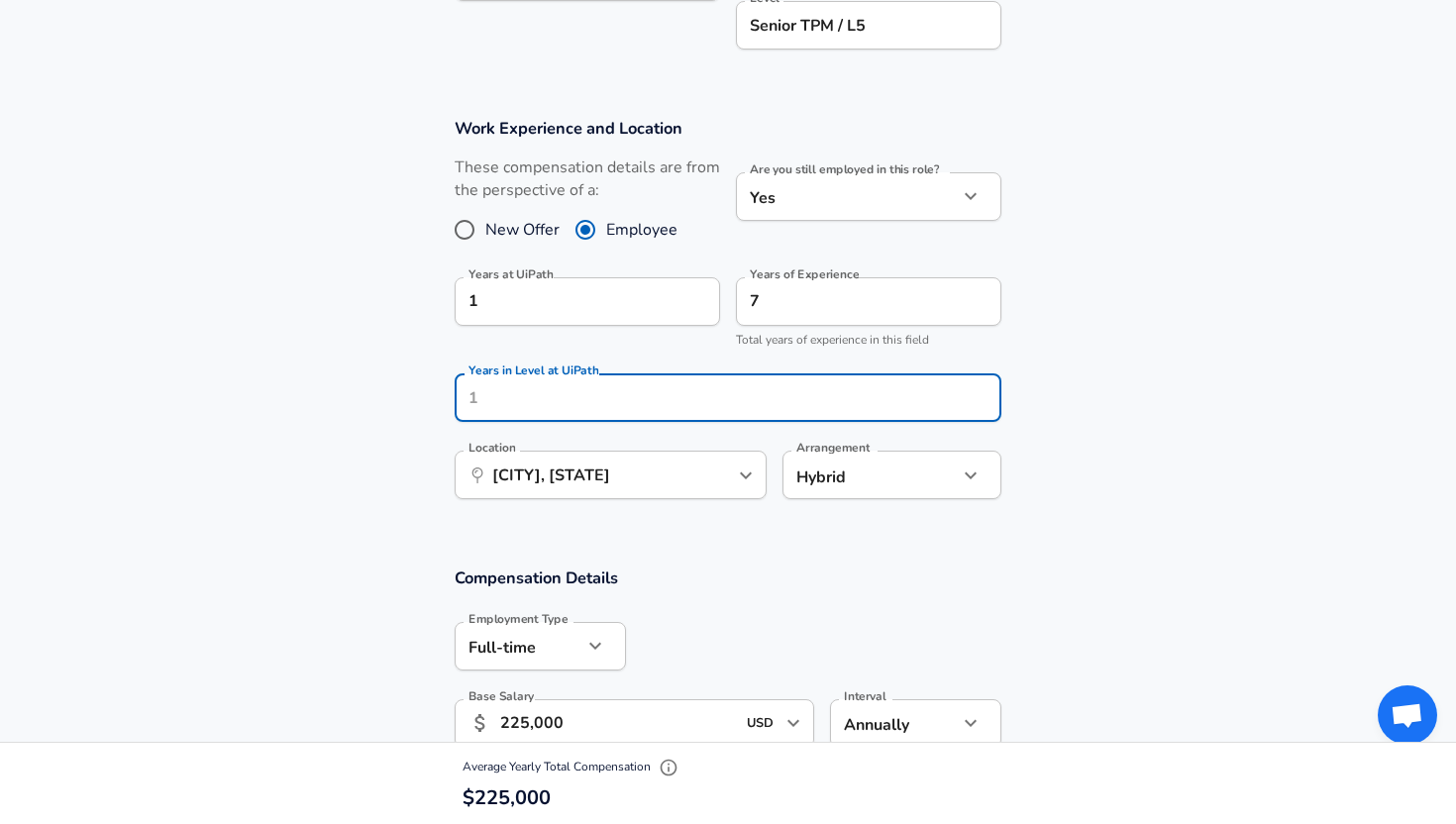 click on "Enhance Privacy and Anonymity No Automatically hides specific fields until there are enough submissions to safely display the full details.   More Details Based on your submission and the data points that we have already collected, we will automatically hide and anonymize specific fields if there aren't enough data points to remain sufficiently anonymous. Company & Title Information   Enter the company you received your offer from Company UiPath Company   Select the title that closest resembles your official title. This should be similar to the title that was present on your offer letter. Title Senior Technical Program Manager Title Job Family Technical Program Manager Job Family Specialization Specialization   Your level on the career ladder. e.g. L3 or Senior Product Manager or Principal Engineer or Distinguished Engineer Level Senior TPM / L5 Level Work Experience and Location These compensation details are from the perspective of a: New Offer Employee Are you still employed in this role? Yes yes 1 7   ​" at bounding box center [728, 786] 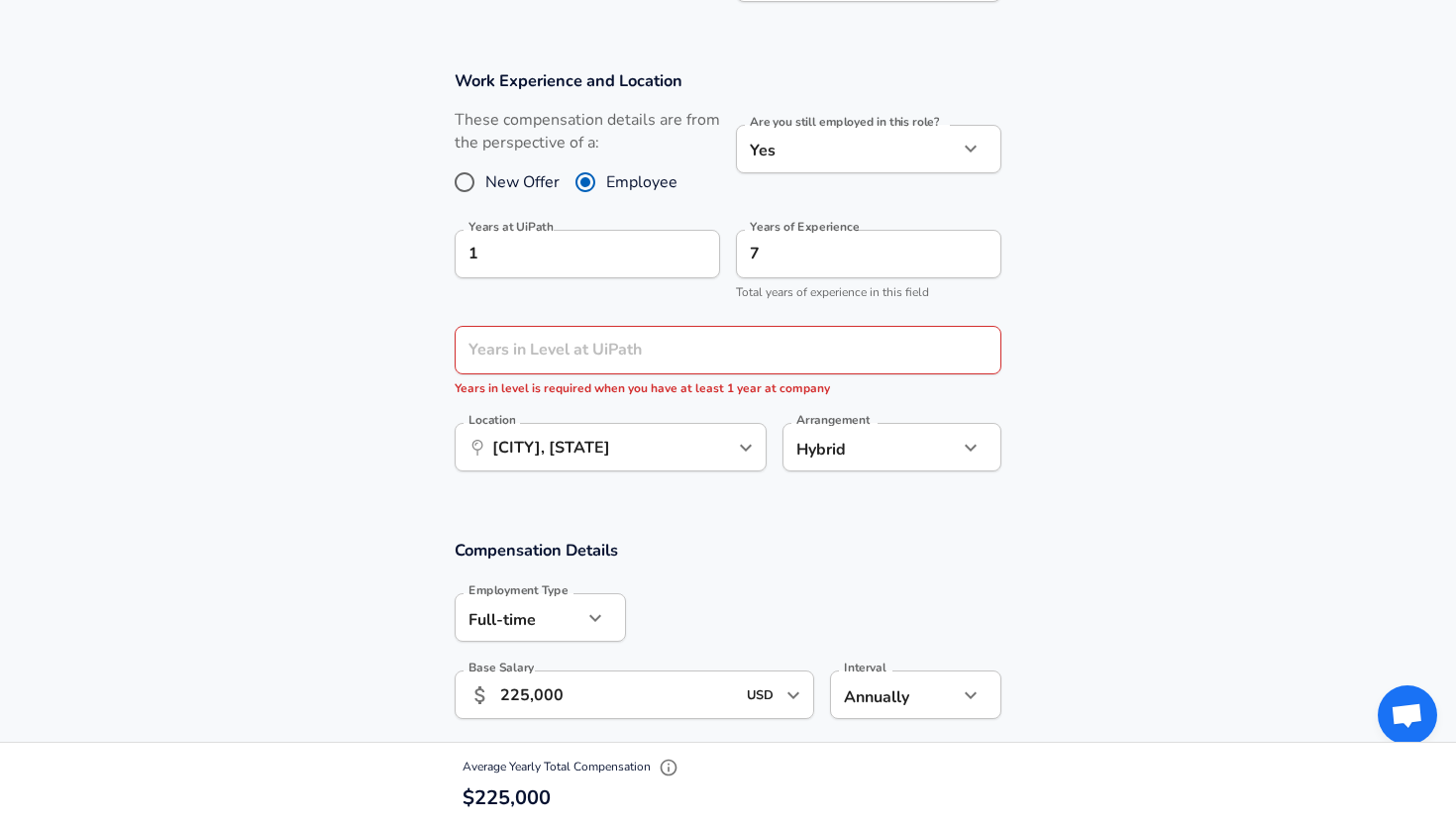 scroll, scrollTop: 827, scrollLeft: 0, axis: vertical 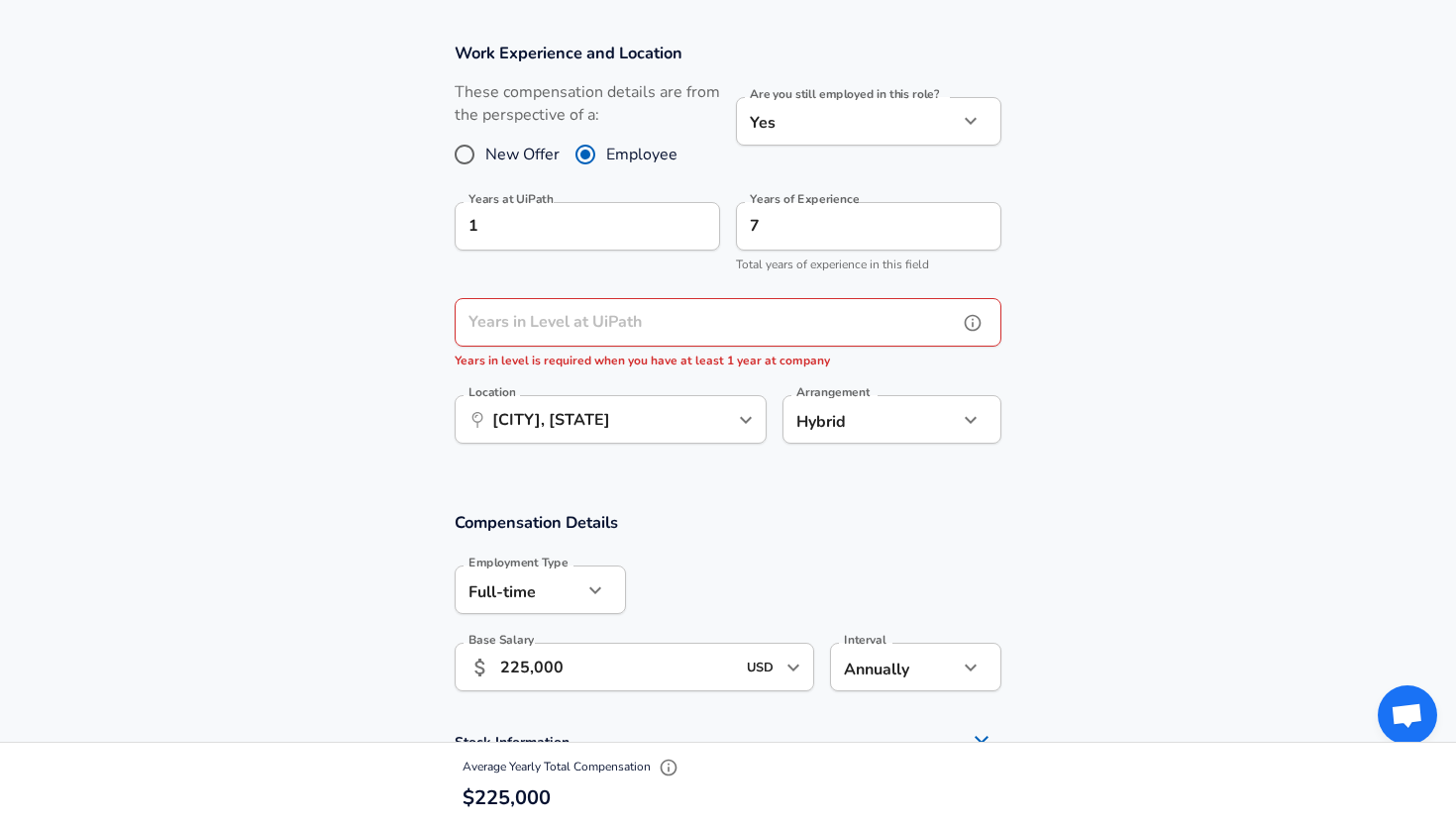 click on "Years in Level at UiPath" at bounding box center (706, 322) 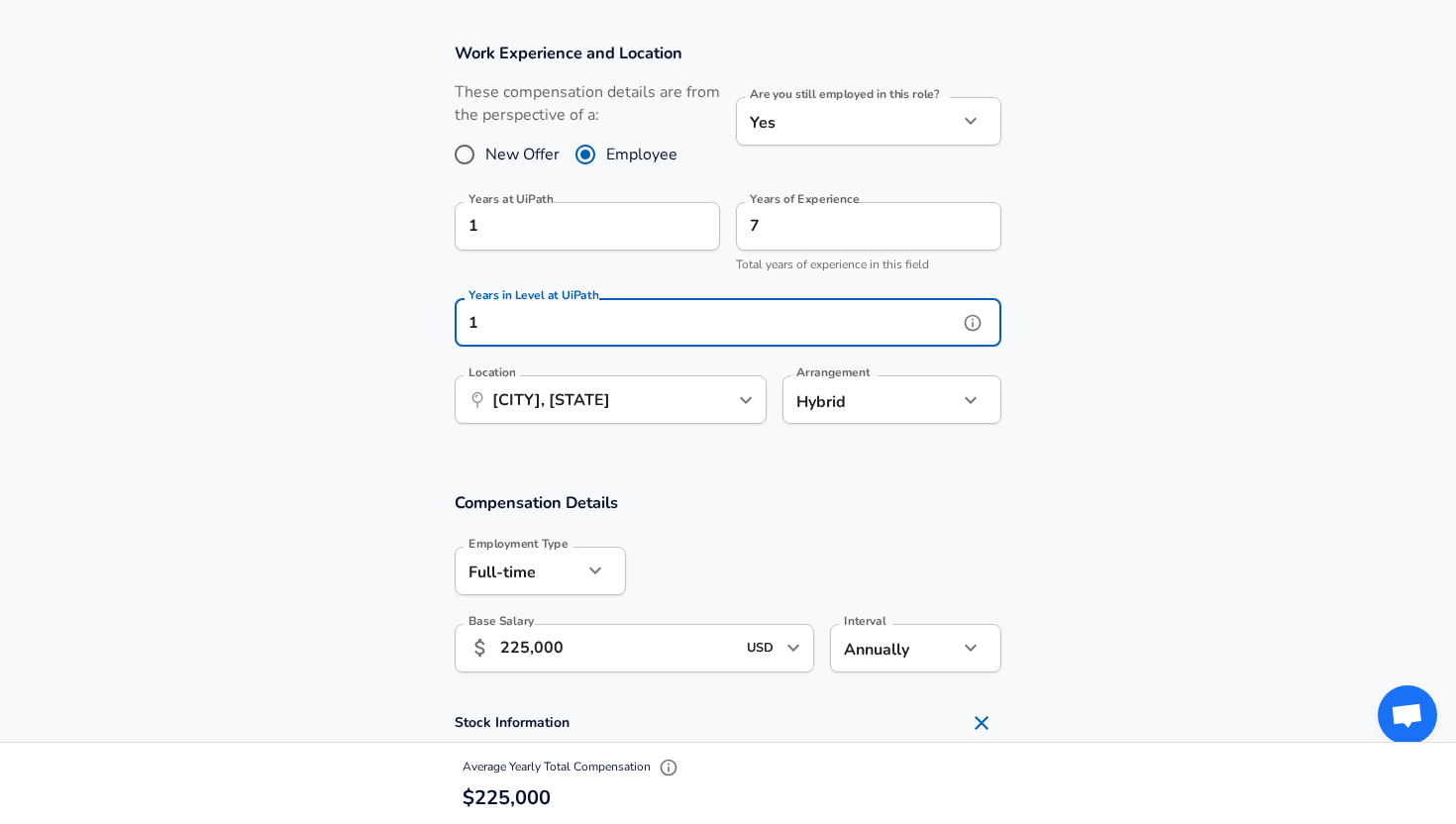 type on "1" 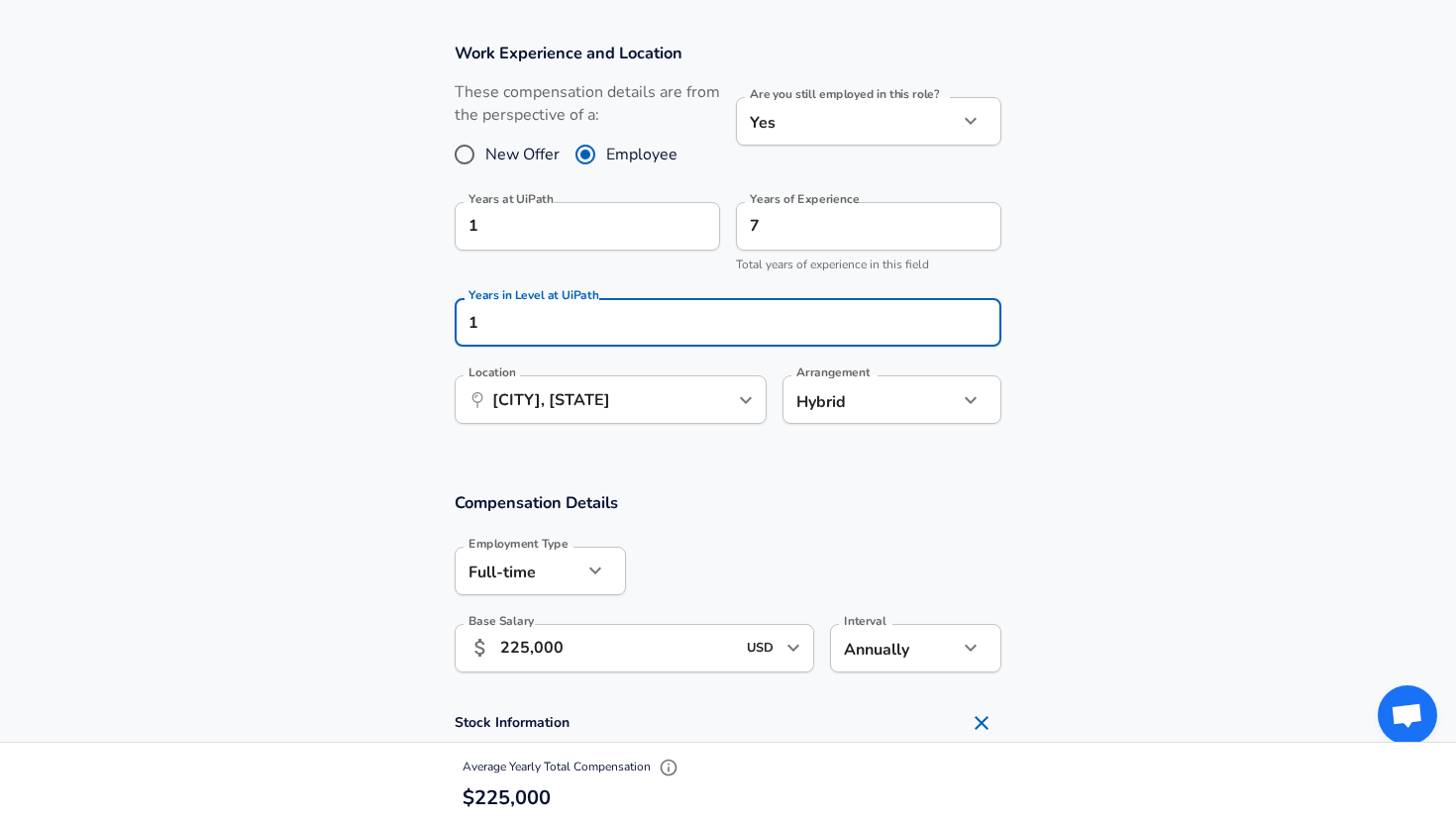 click on "Compensation Details" at bounding box center [728, 502] 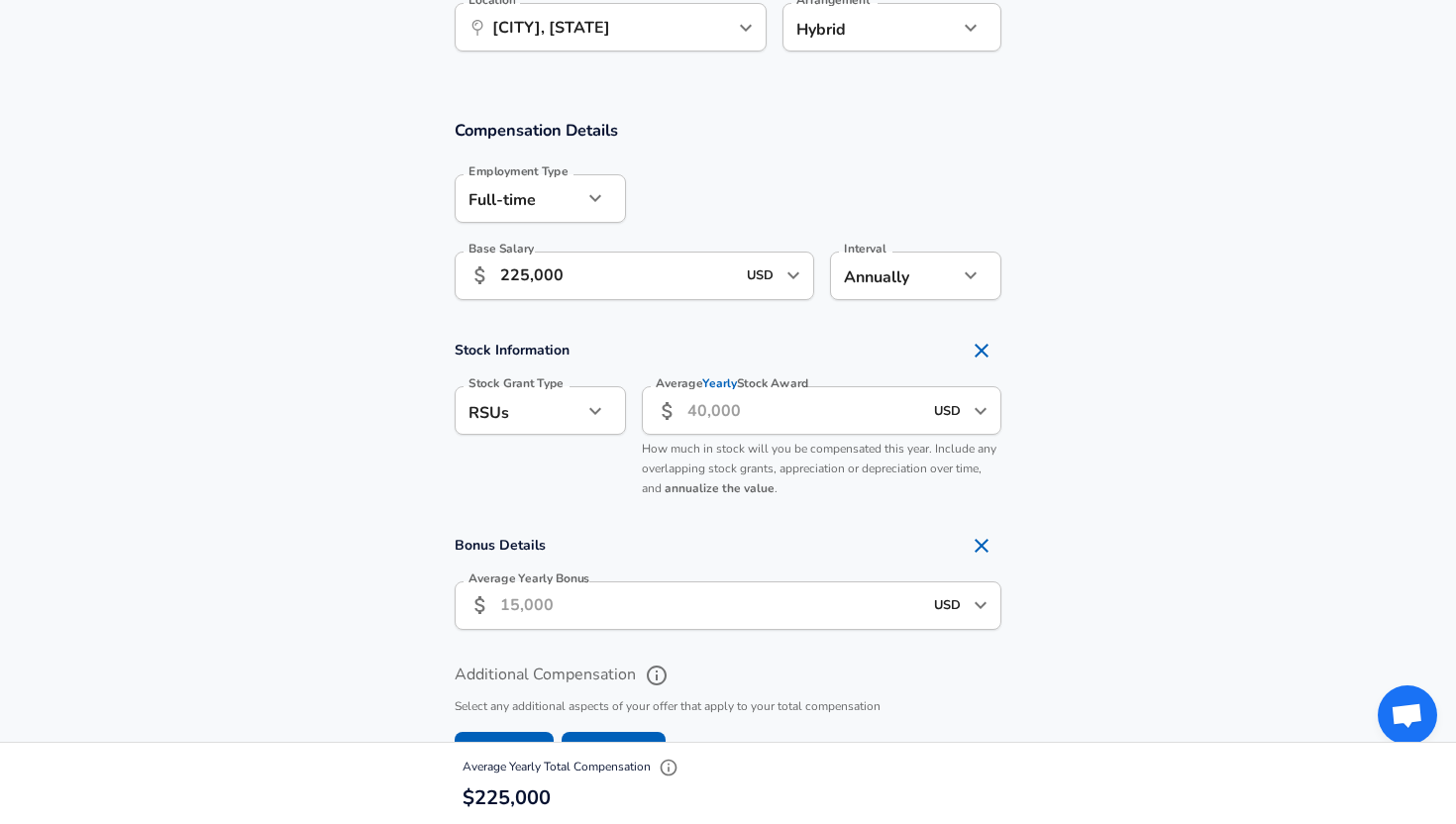 scroll, scrollTop: 1200, scrollLeft: 0, axis: vertical 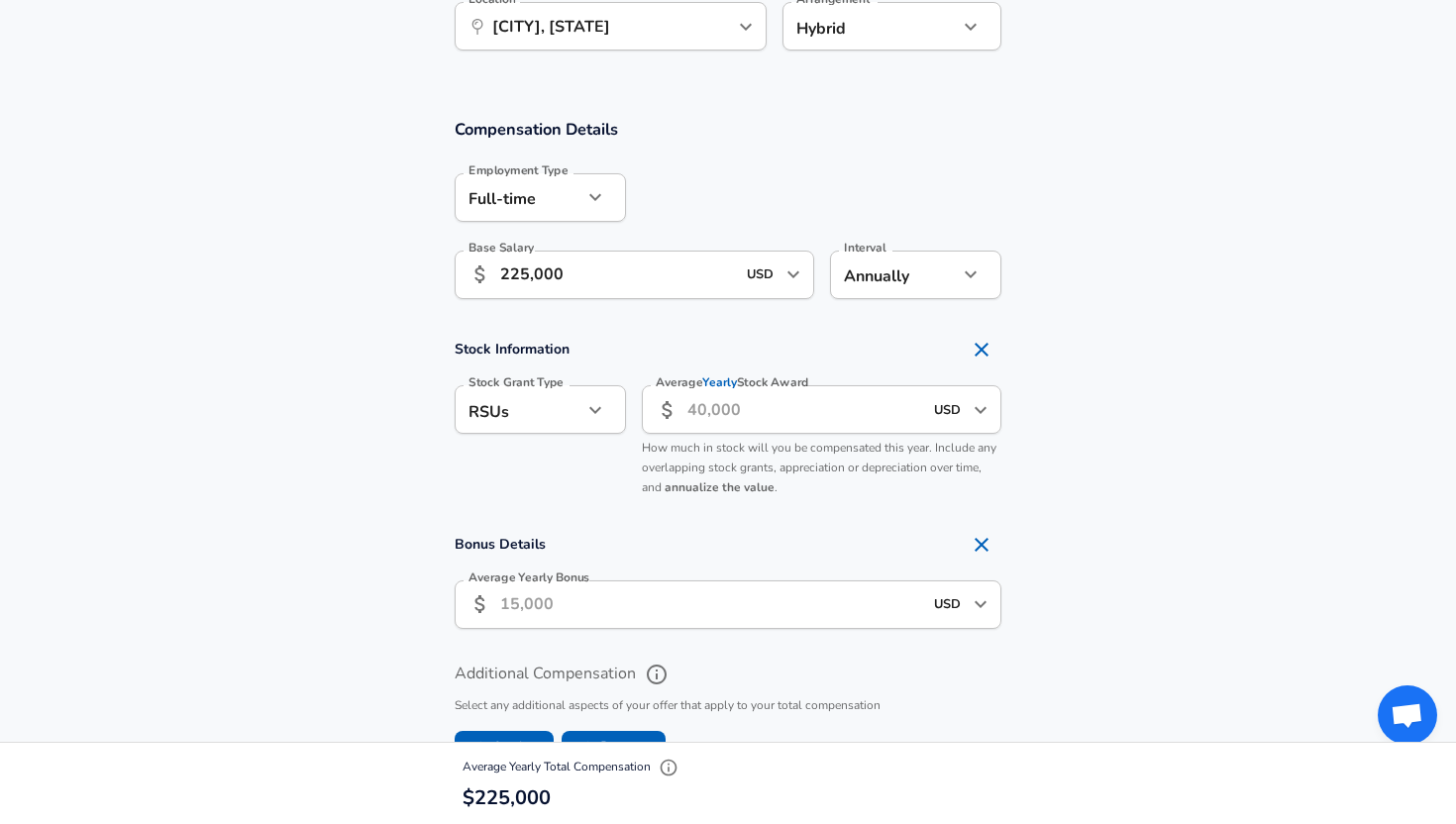 click on "Average  Yearly  Stock Award" at bounding box center (804, 409) 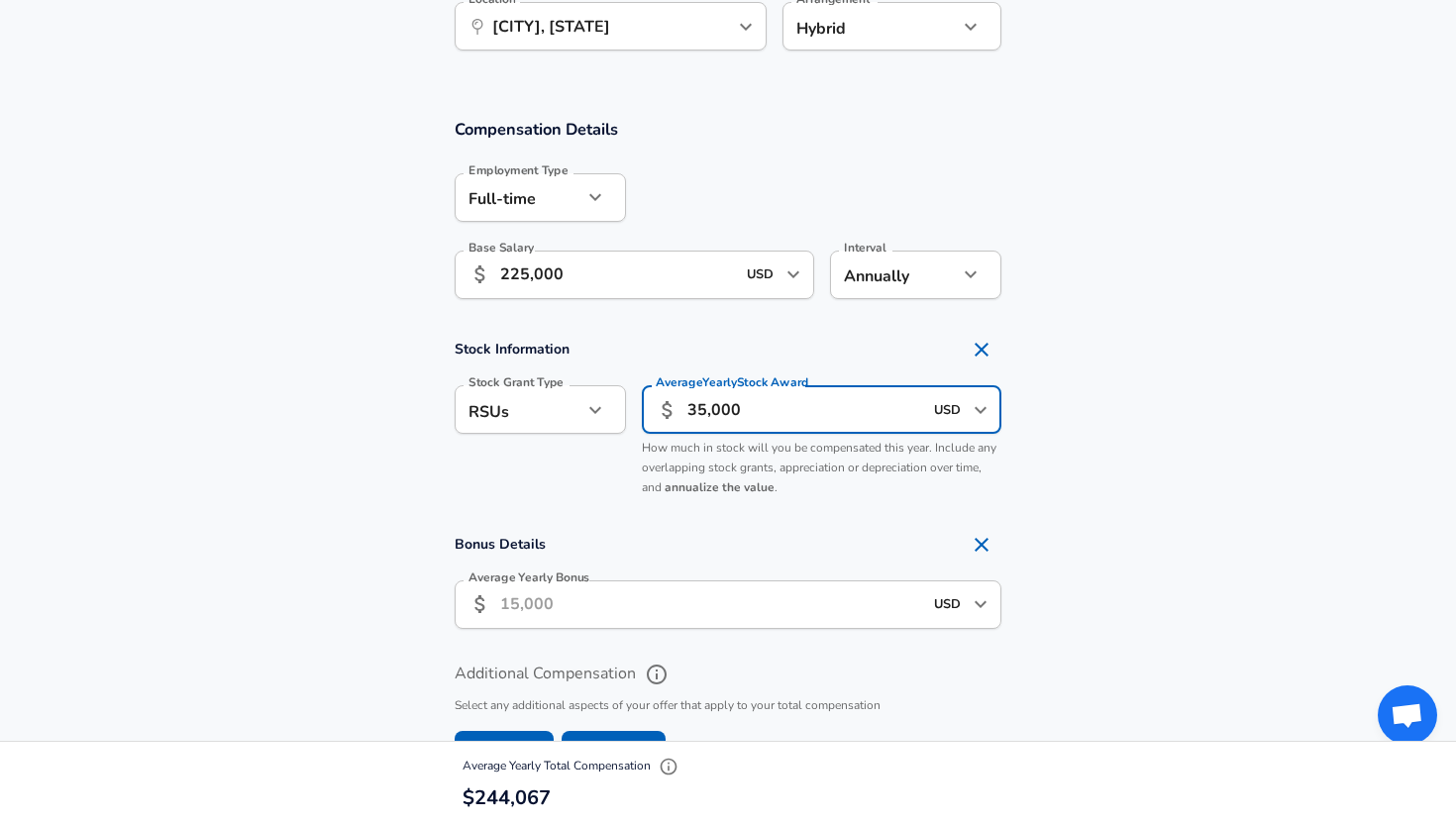 type on "35,000" 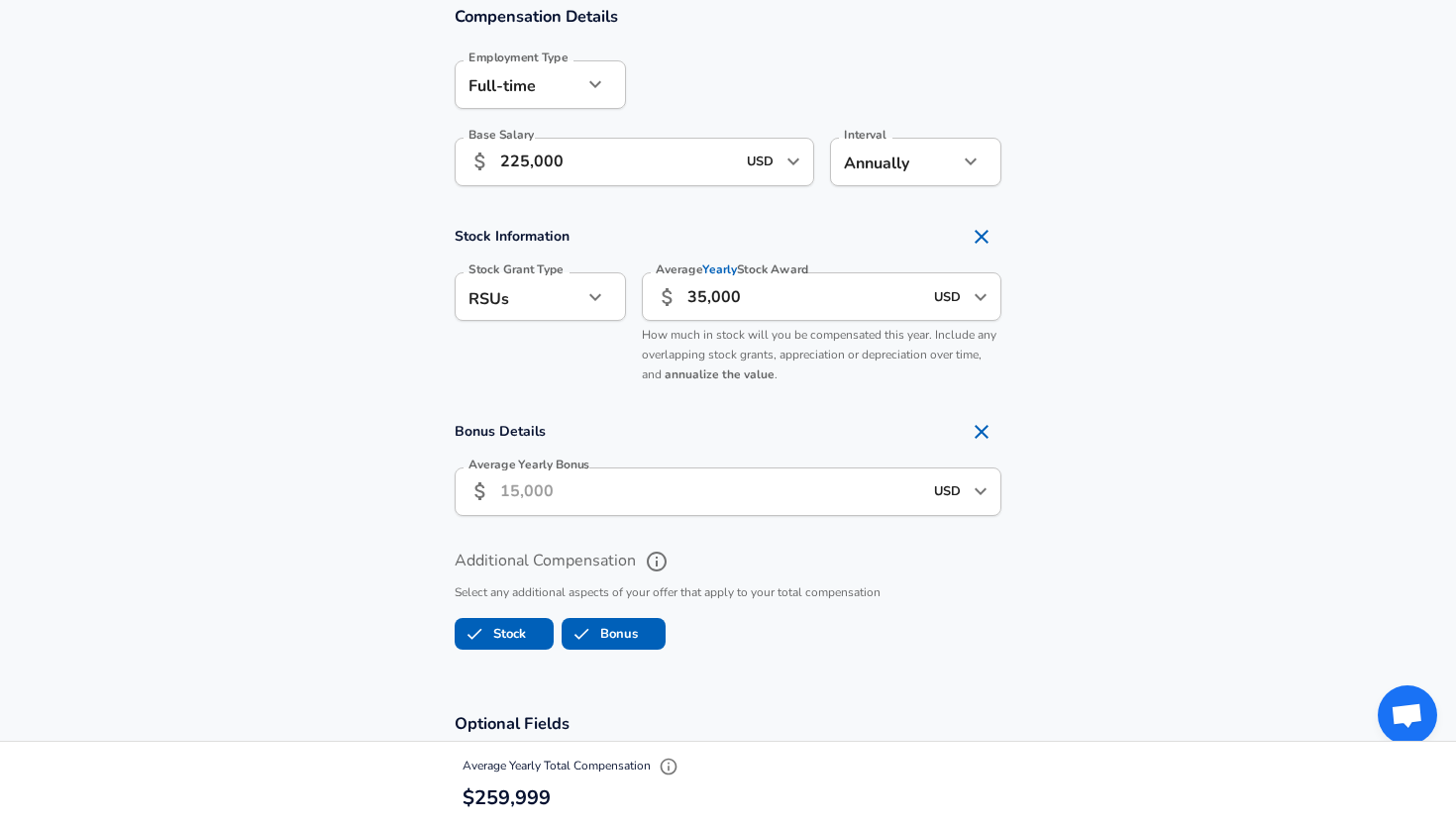 scroll, scrollTop: 1314, scrollLeft: 0, axis: vertical 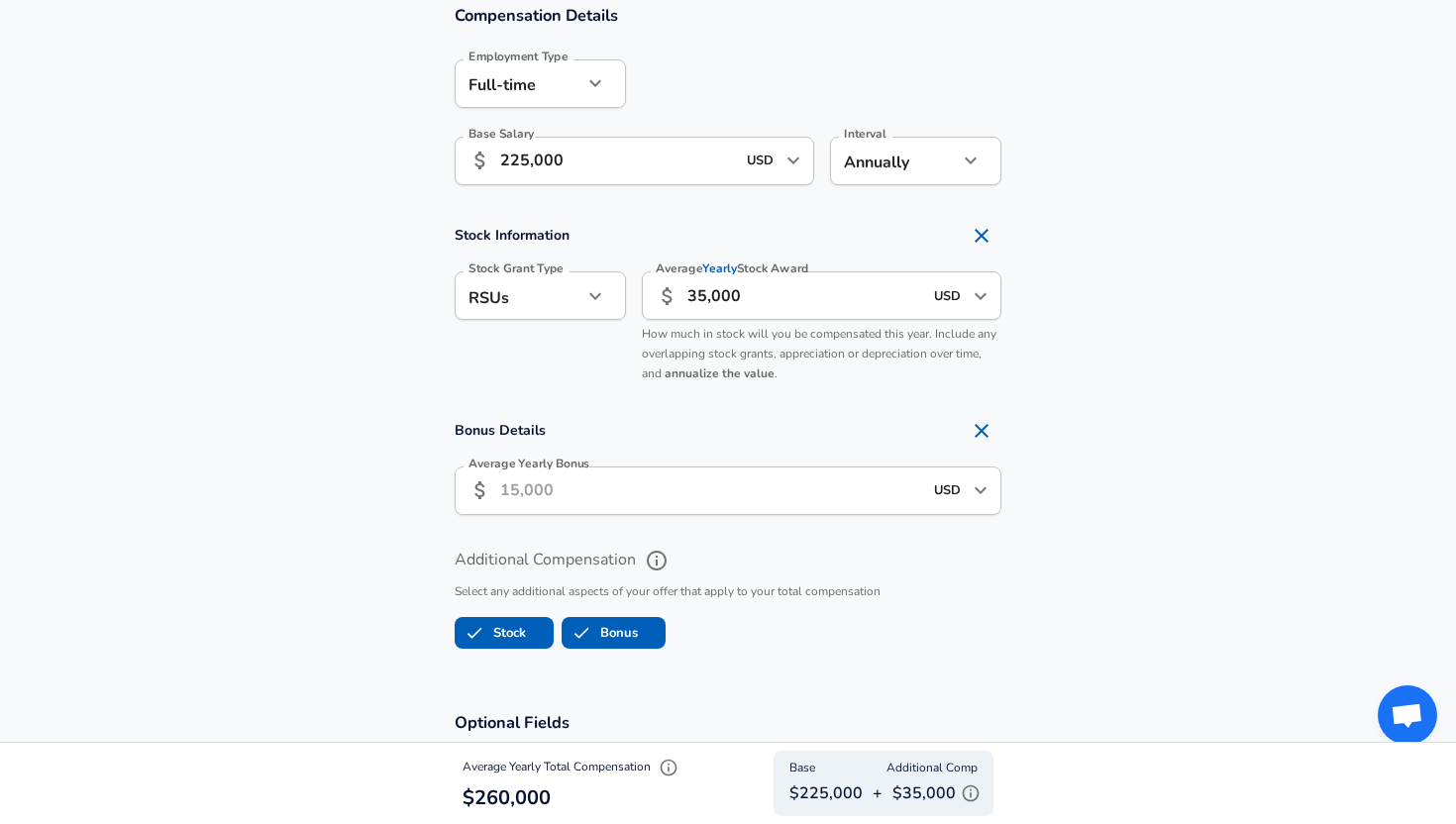click on "35,000" at bounding box center [804, 295] 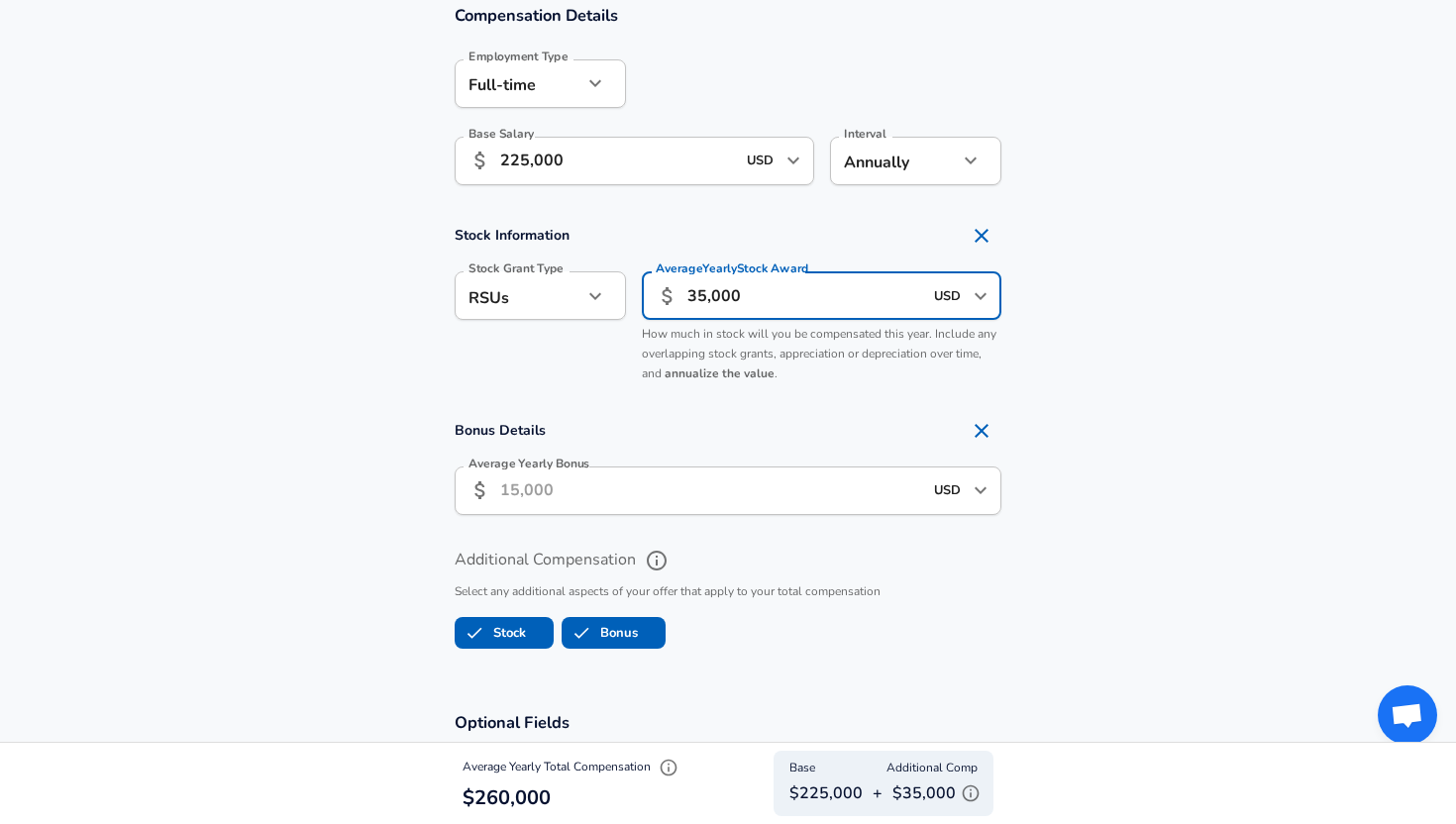click on "35,000" at bounding box center (804, 295) 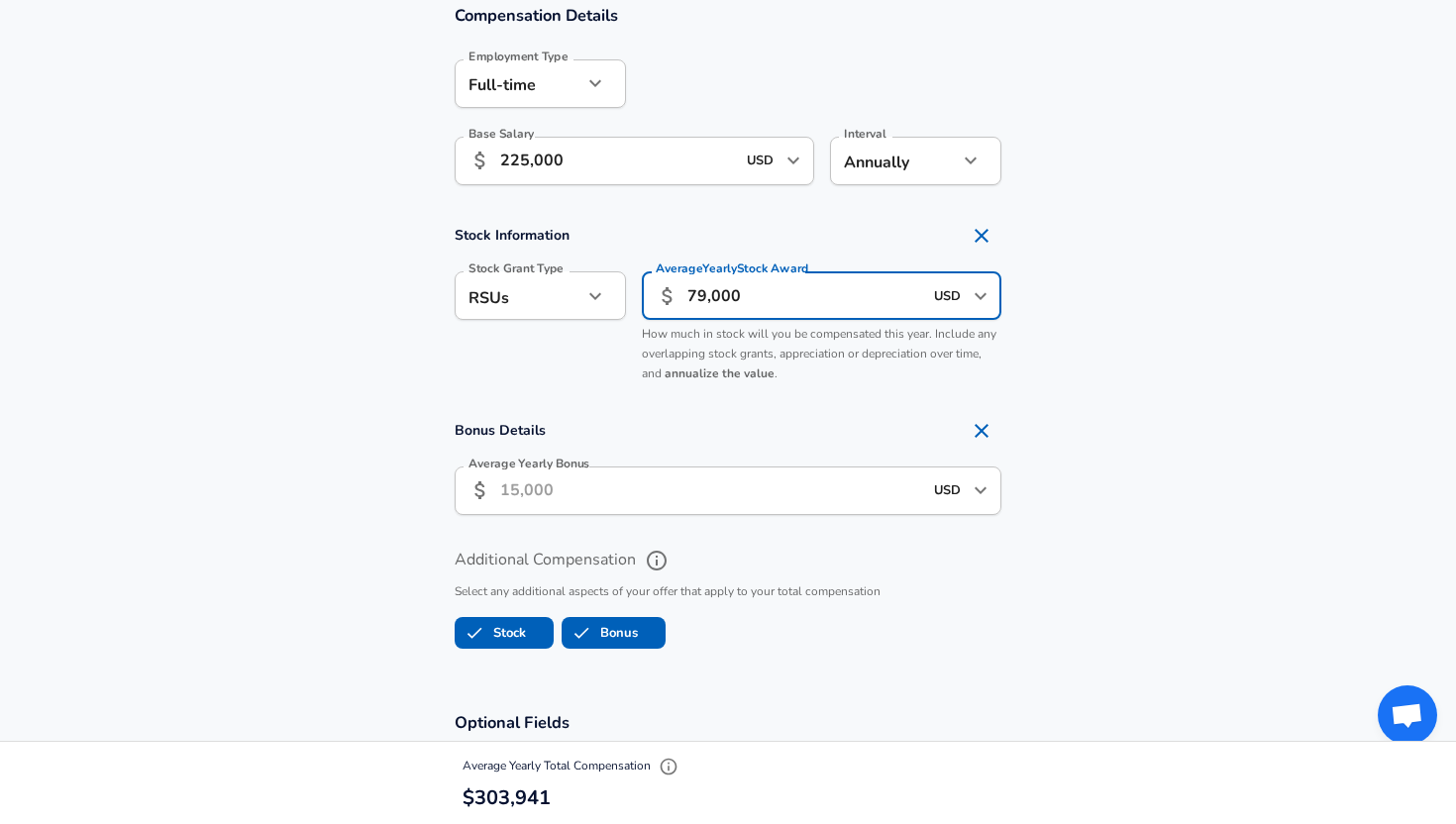 scroll, scrollTop: 1370, scrollLeft: 0, axis: vertical 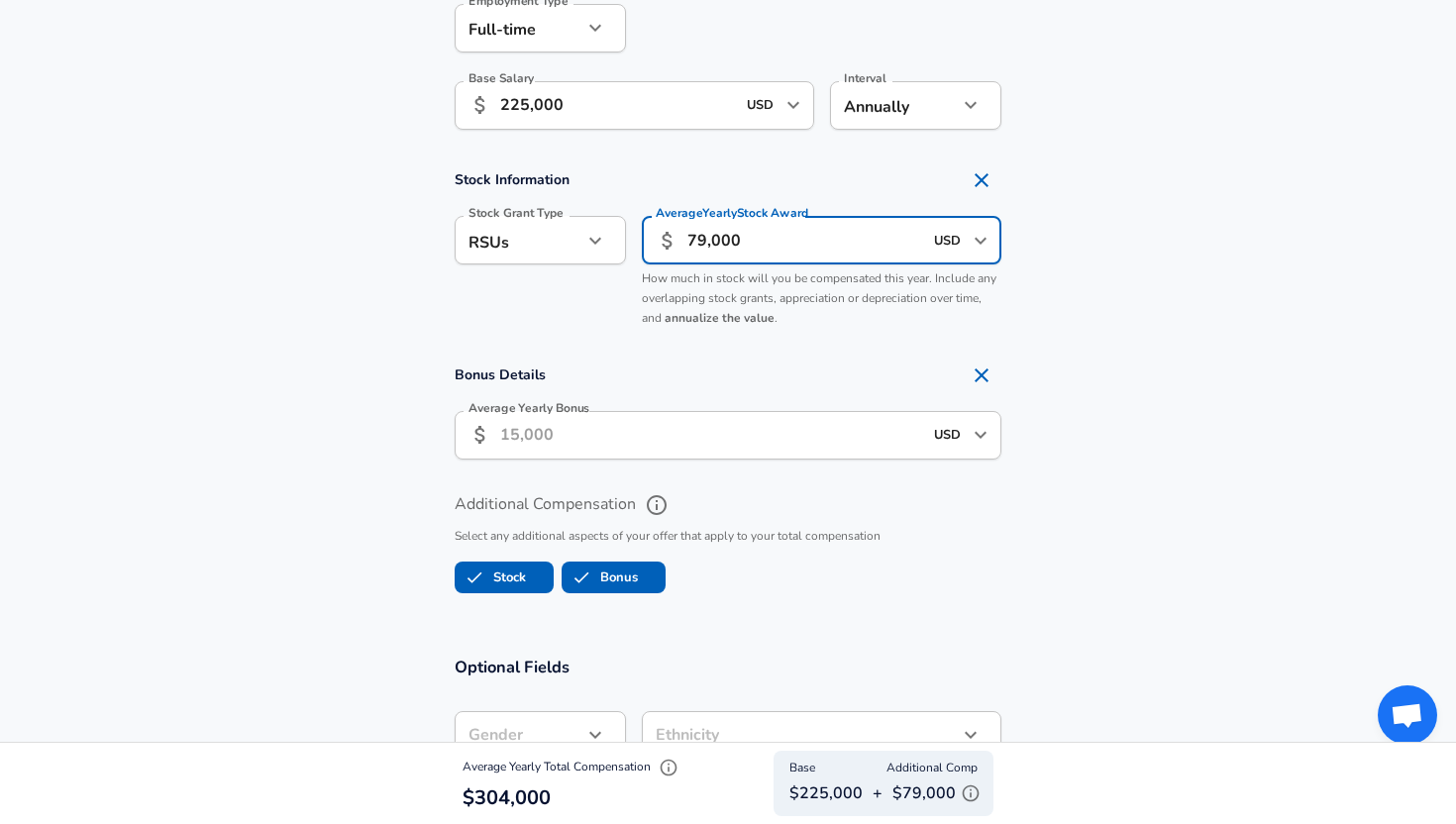 type on "79,000" 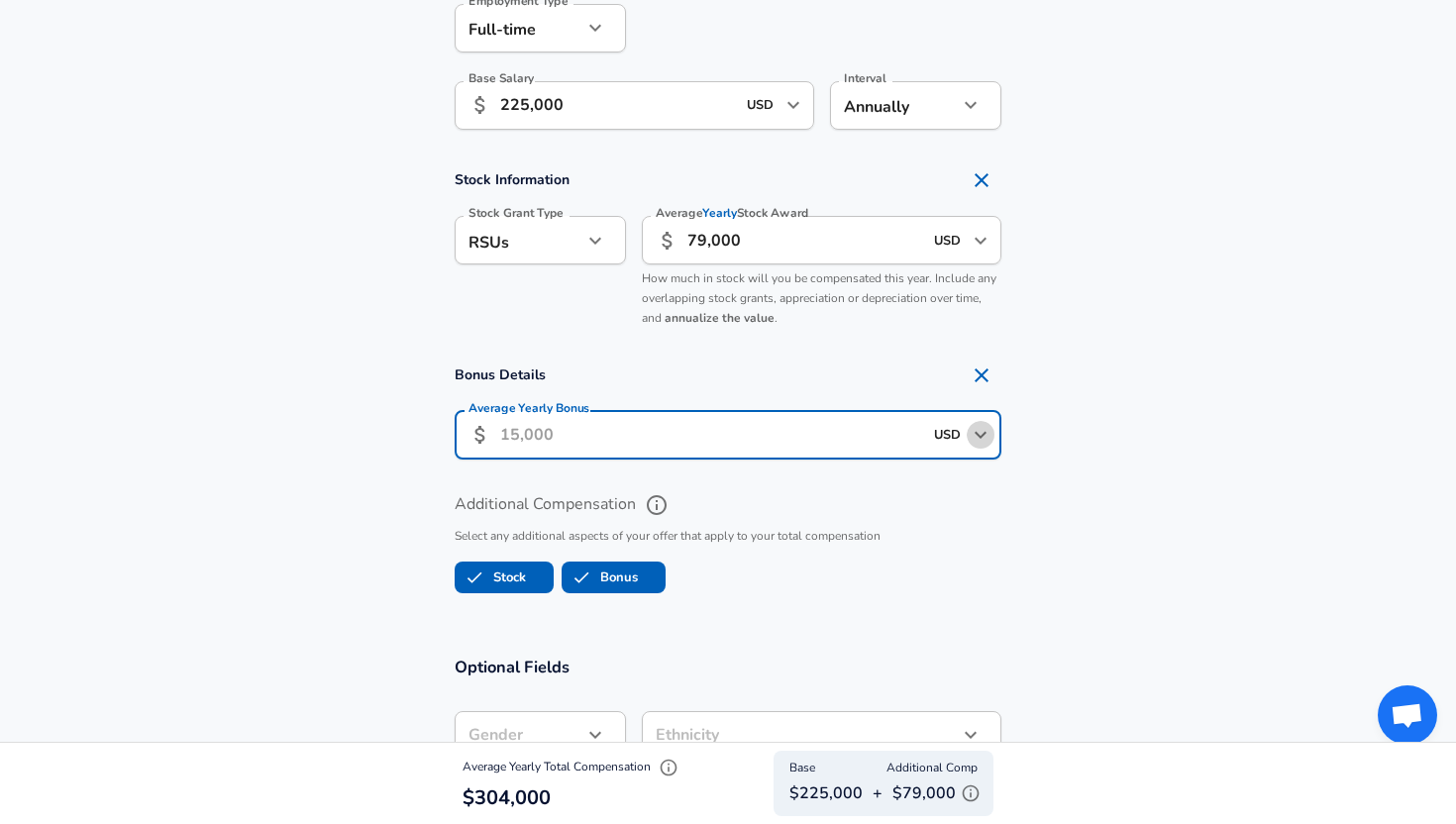 click 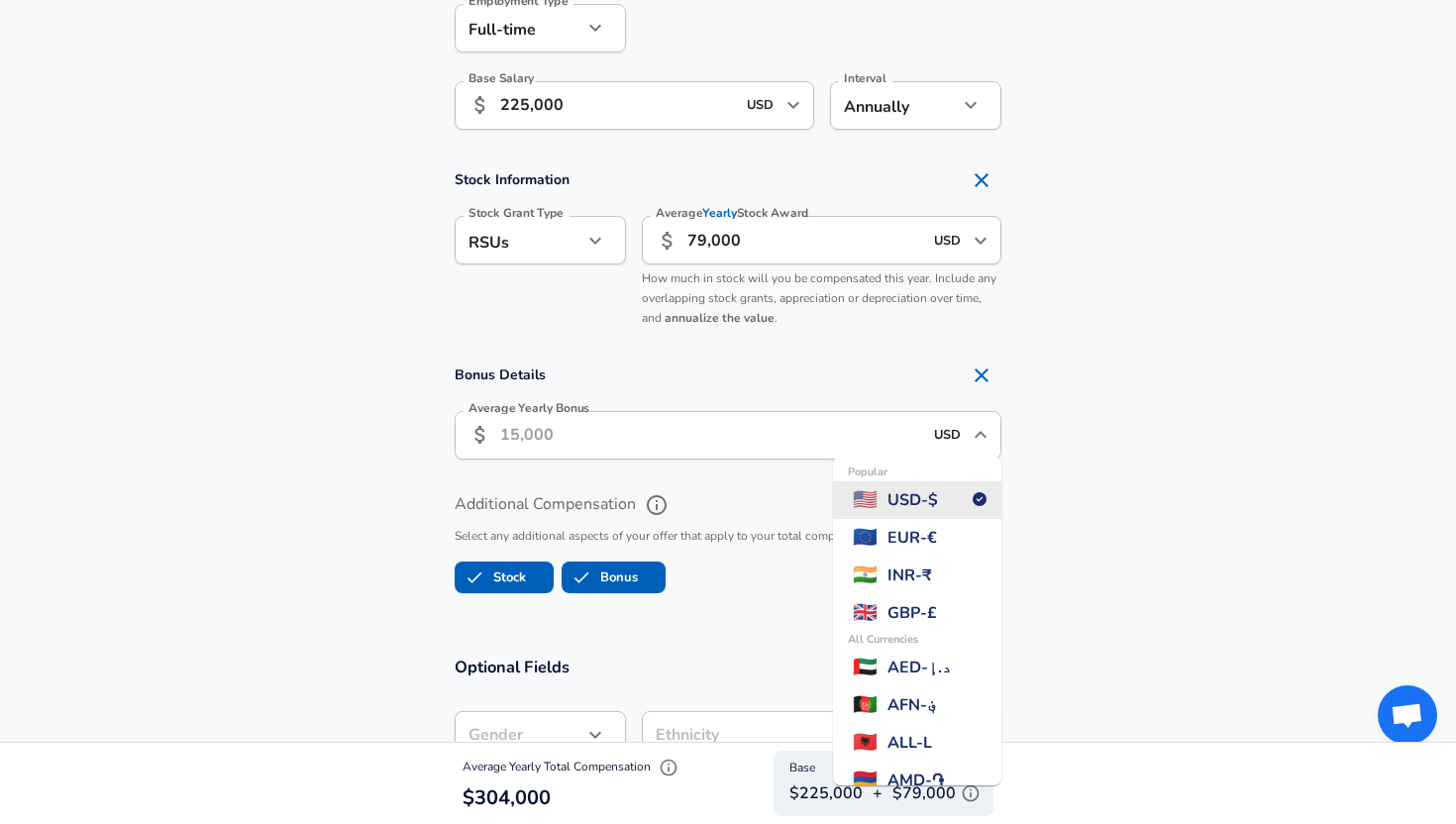 click on "USD" at bounding box center (948, 435) 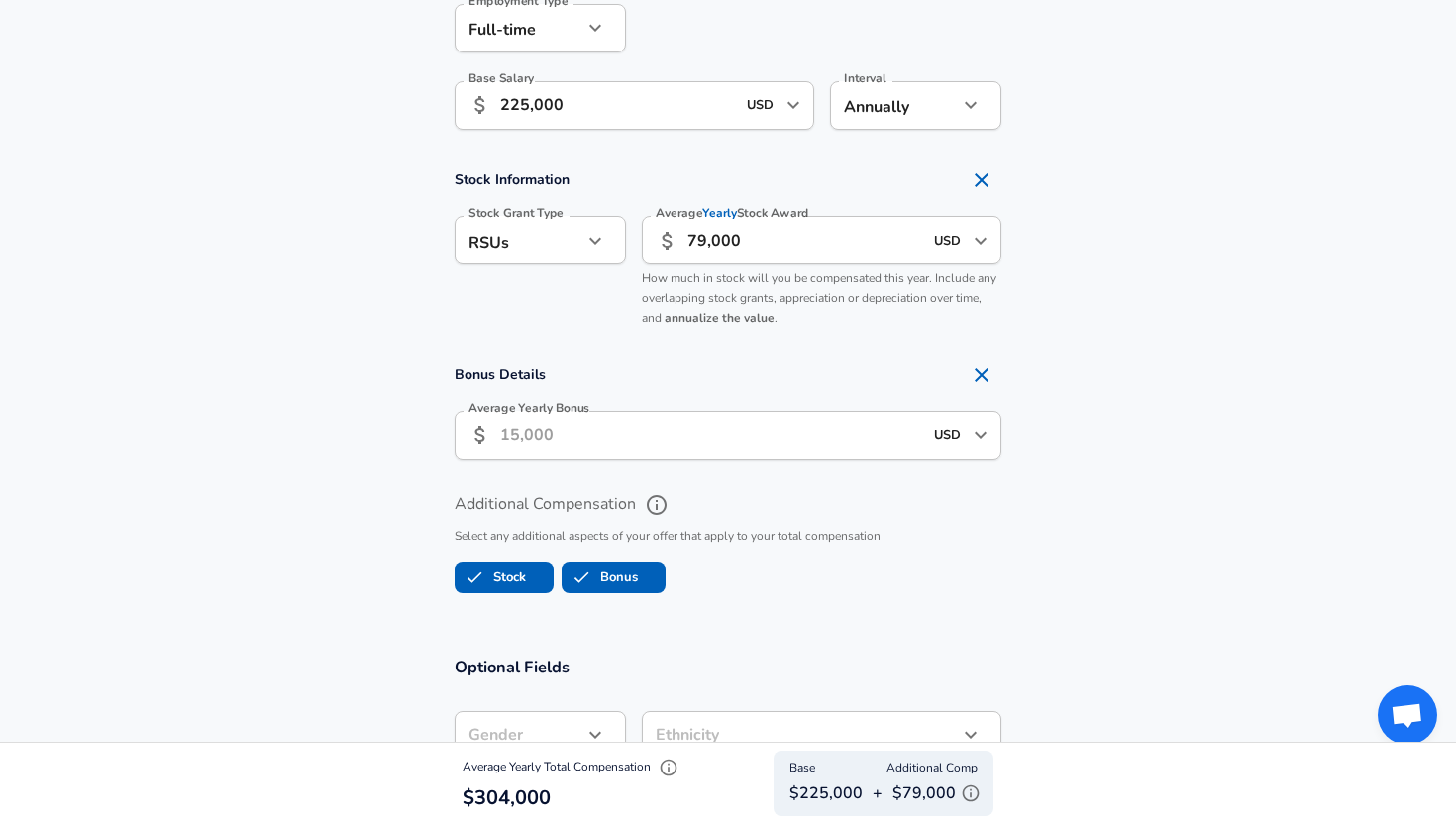 click on "Average Yearly Bonus" at bounding box center (711, 435) 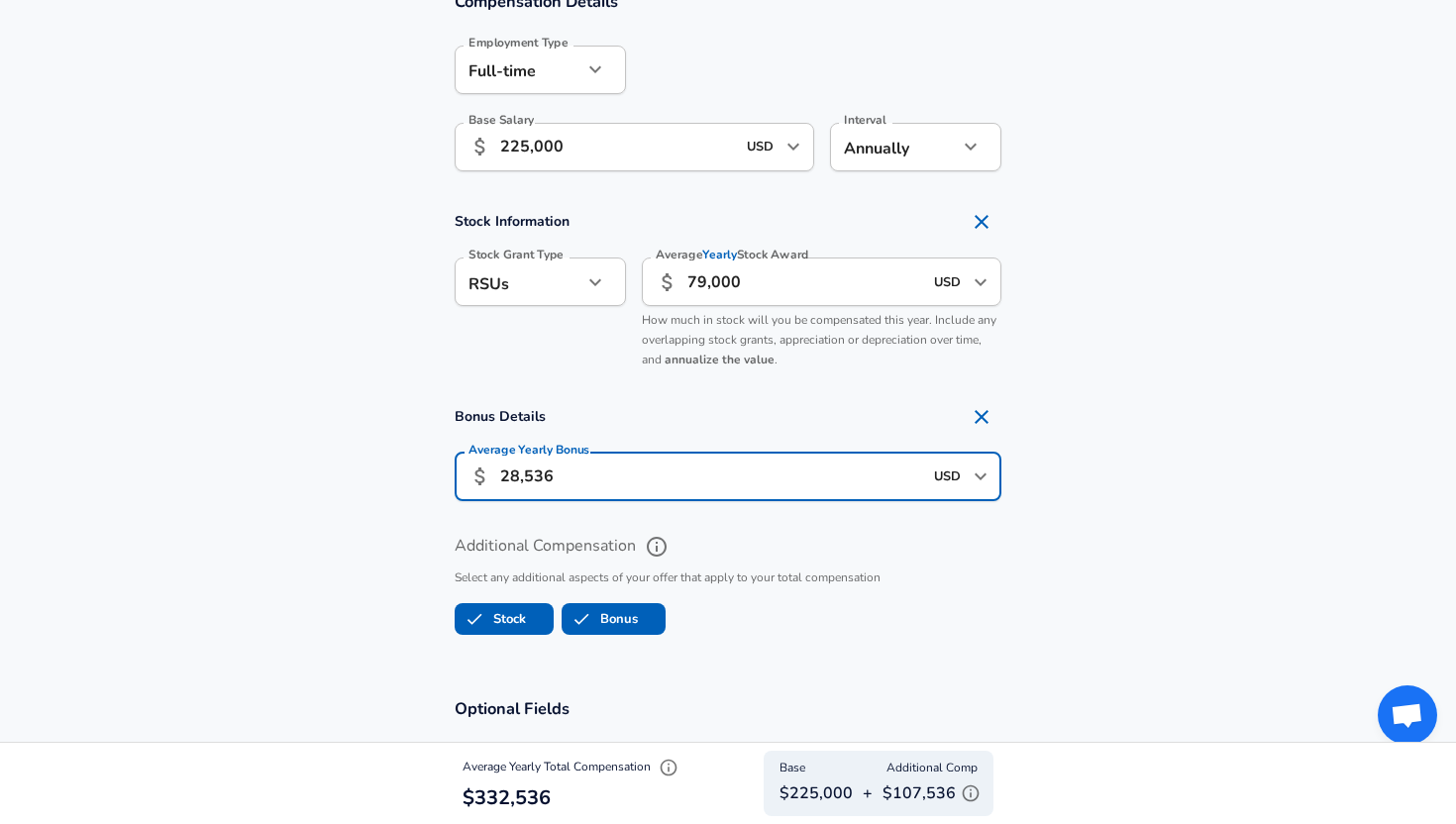 scroll, scrollTop: 1326, scrollLeft: 0, axis: vertical 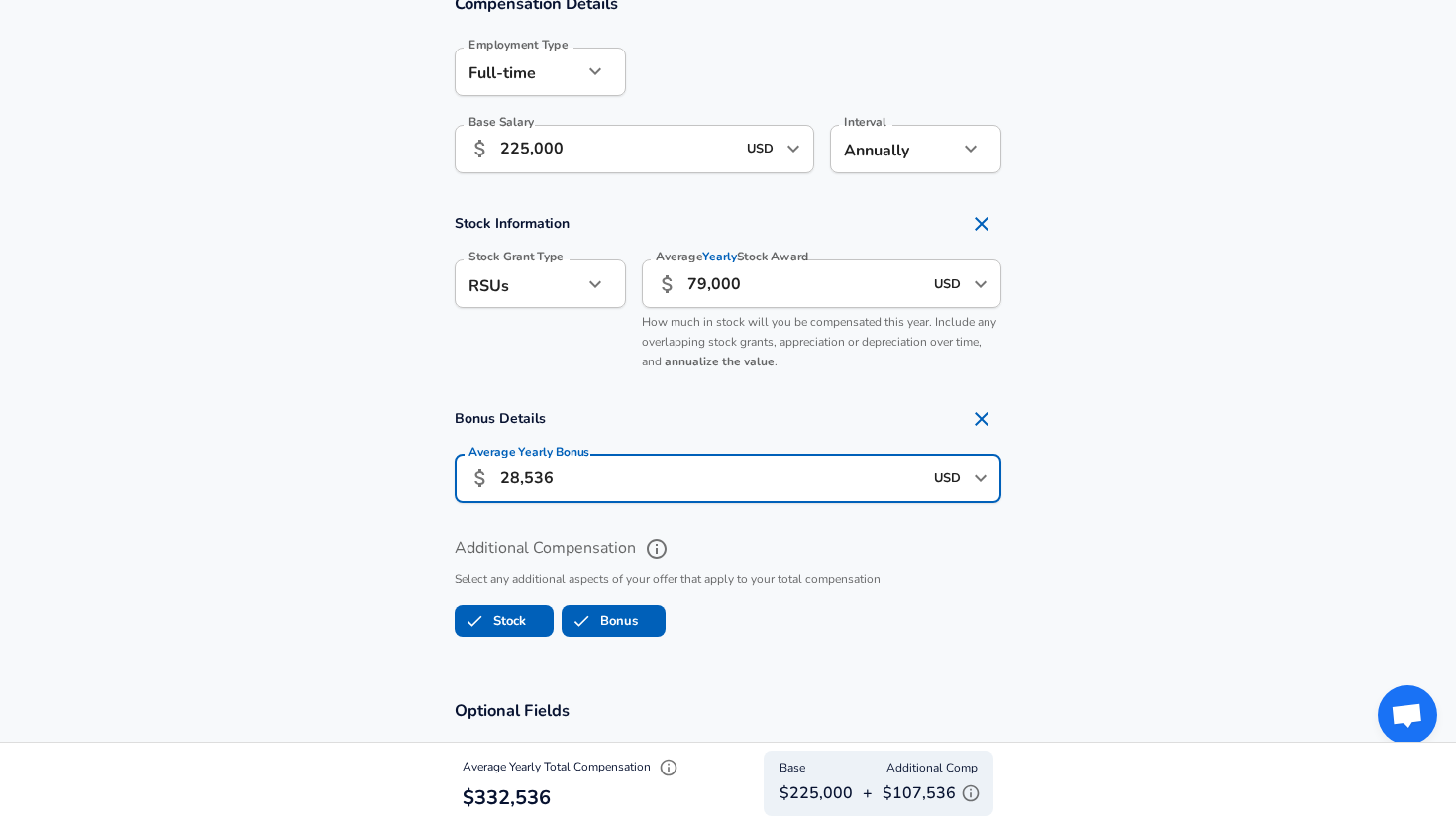 type on "28,536" 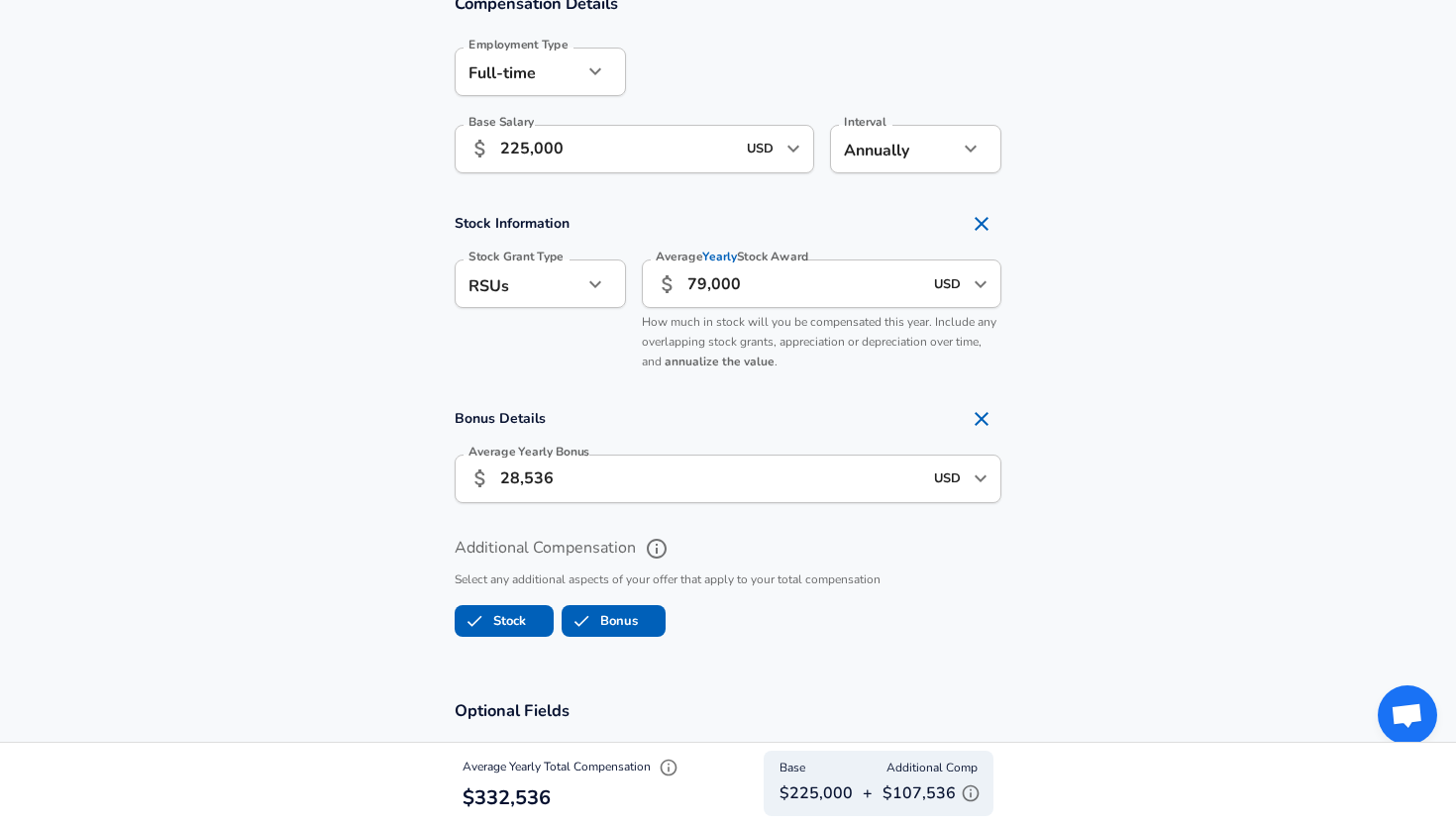 click on "79,000" at bounding box center (804, 283) 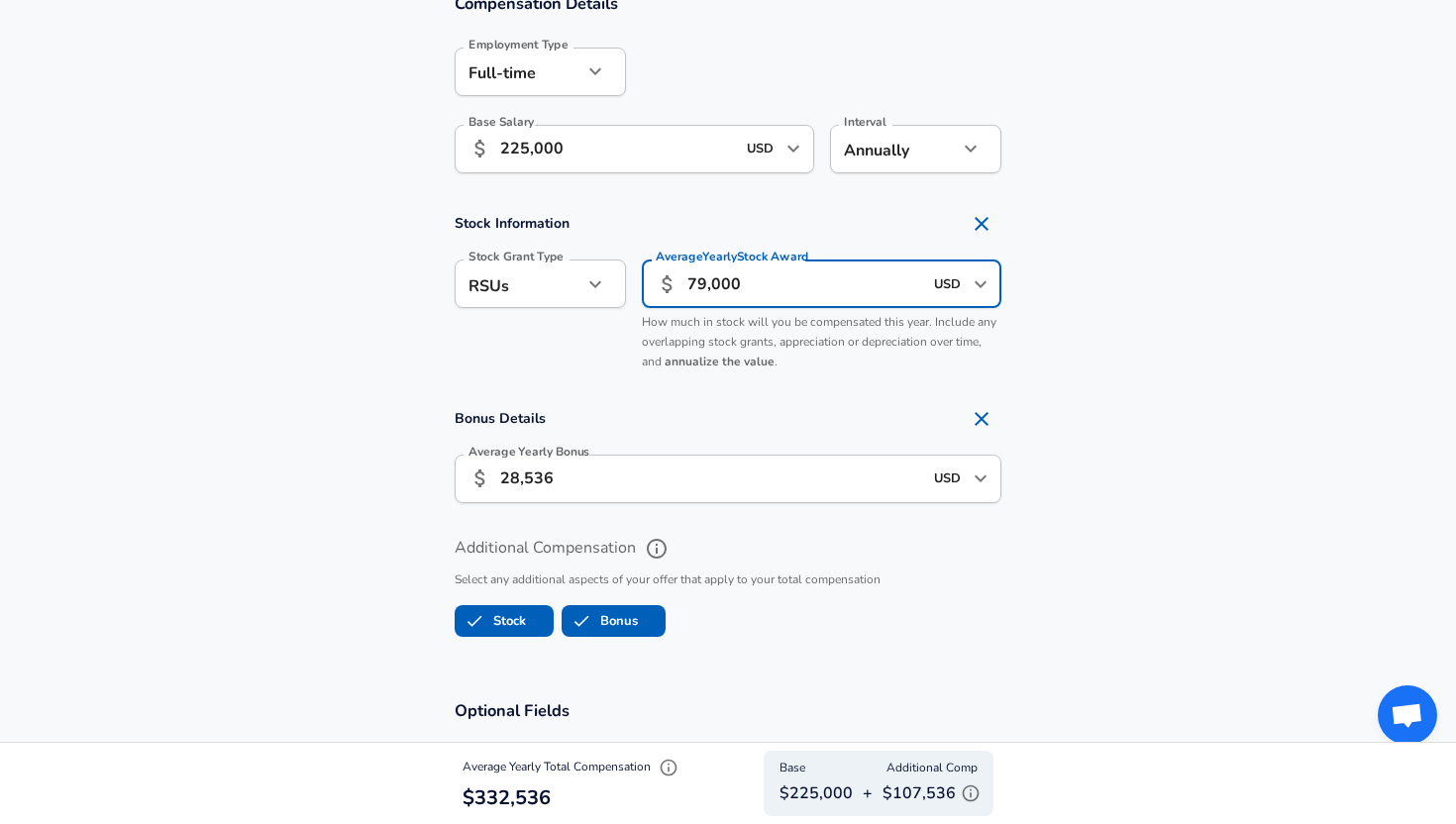 click on "79,000" at bounding box center [804, 283] 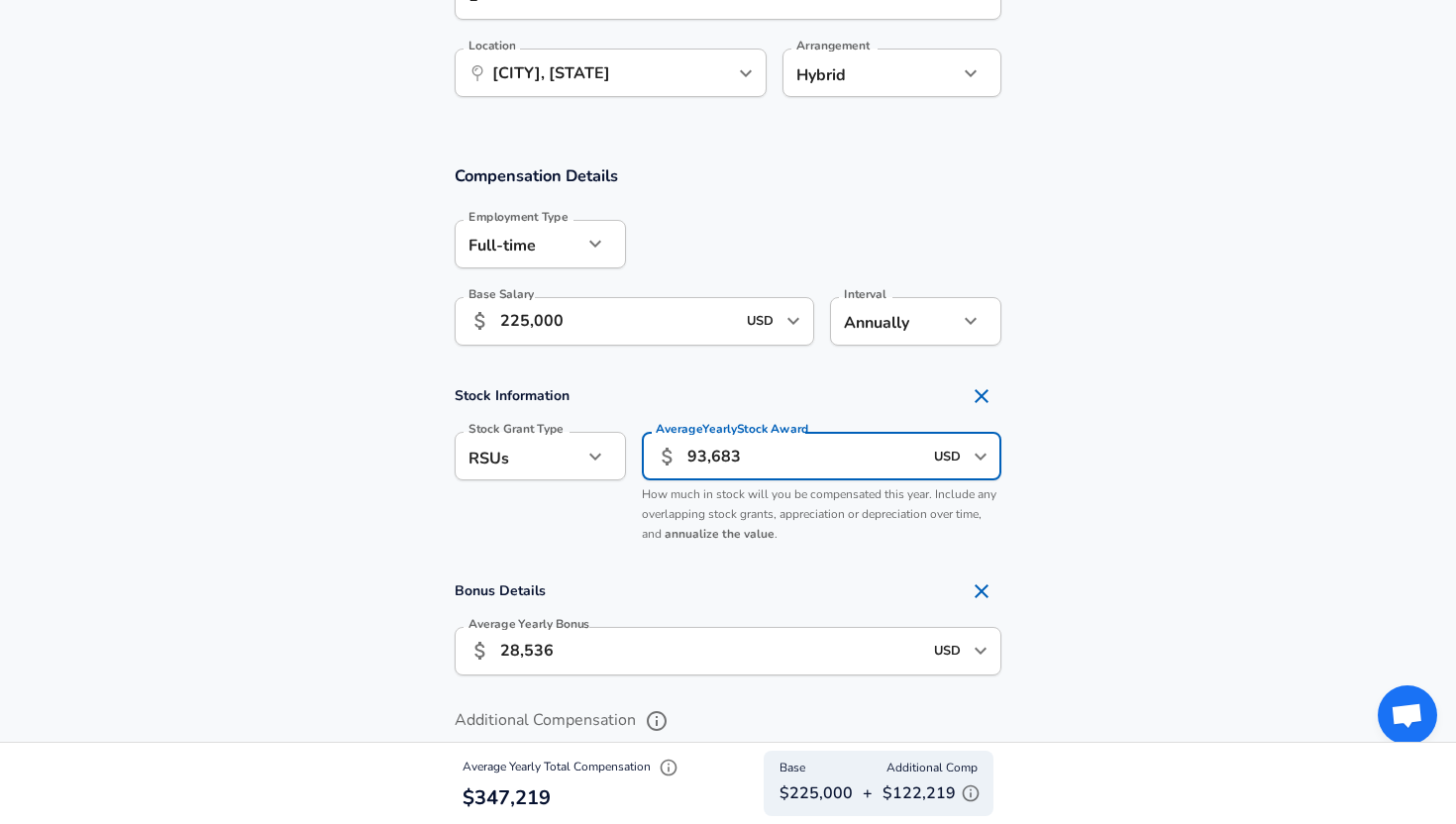 scroll, scrollTop: 1227, scrollLeft: 0, axis: vertical 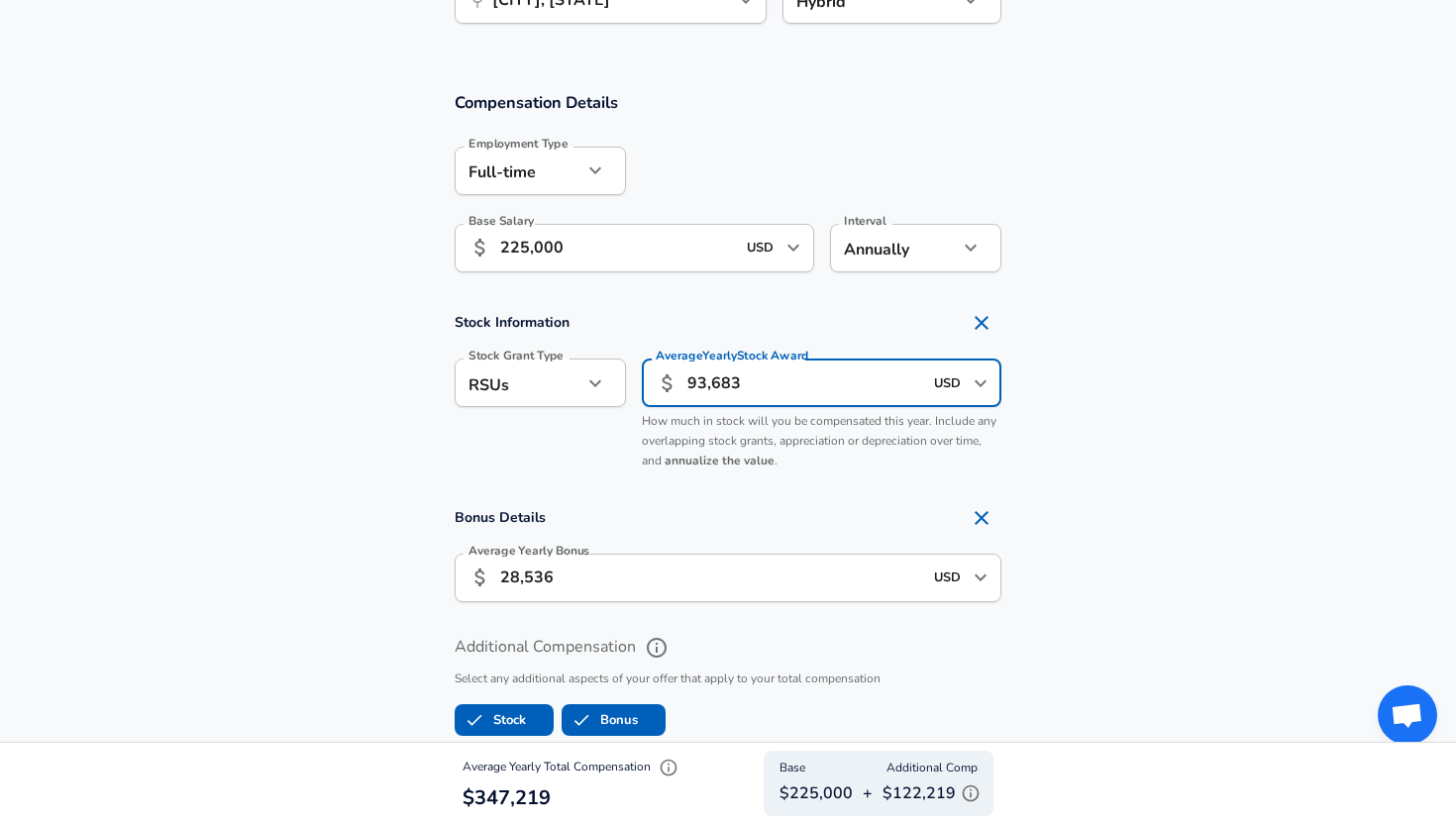 type on "93,683" 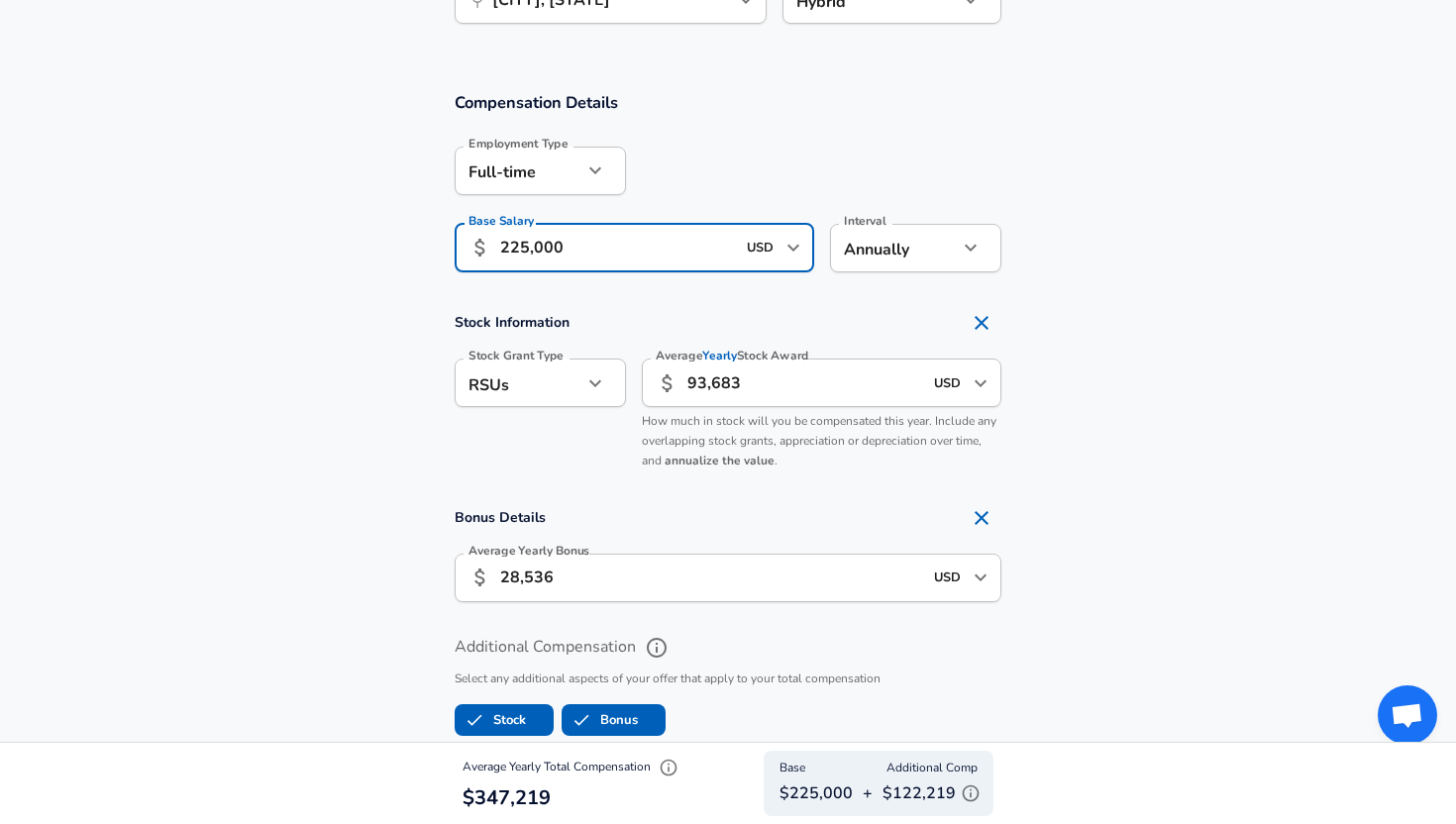 click on "225,000" at bounding box center [617, 248] 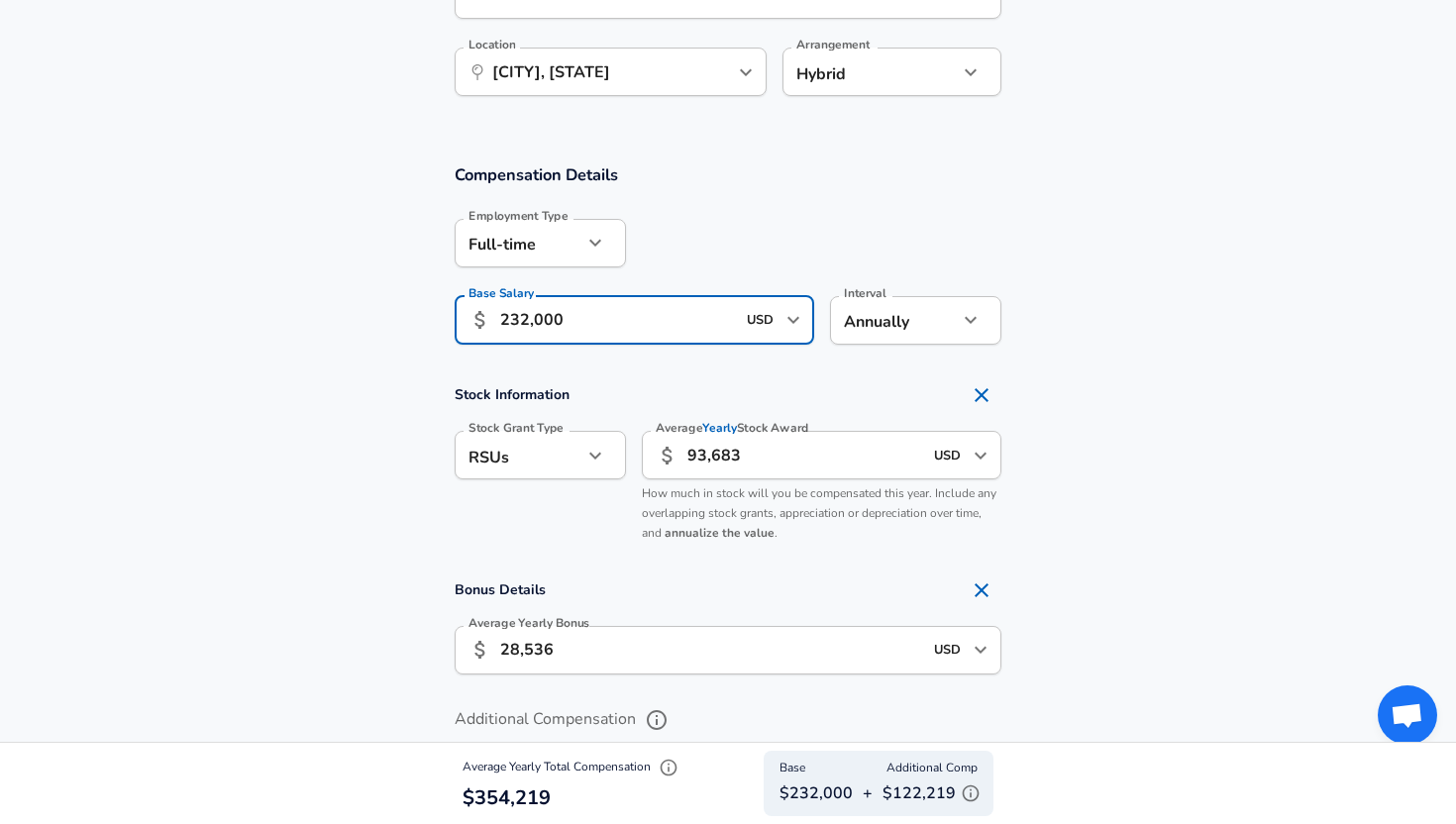 scroll, scrollTop: 1138, scrollLeft: 0, axis: vertical 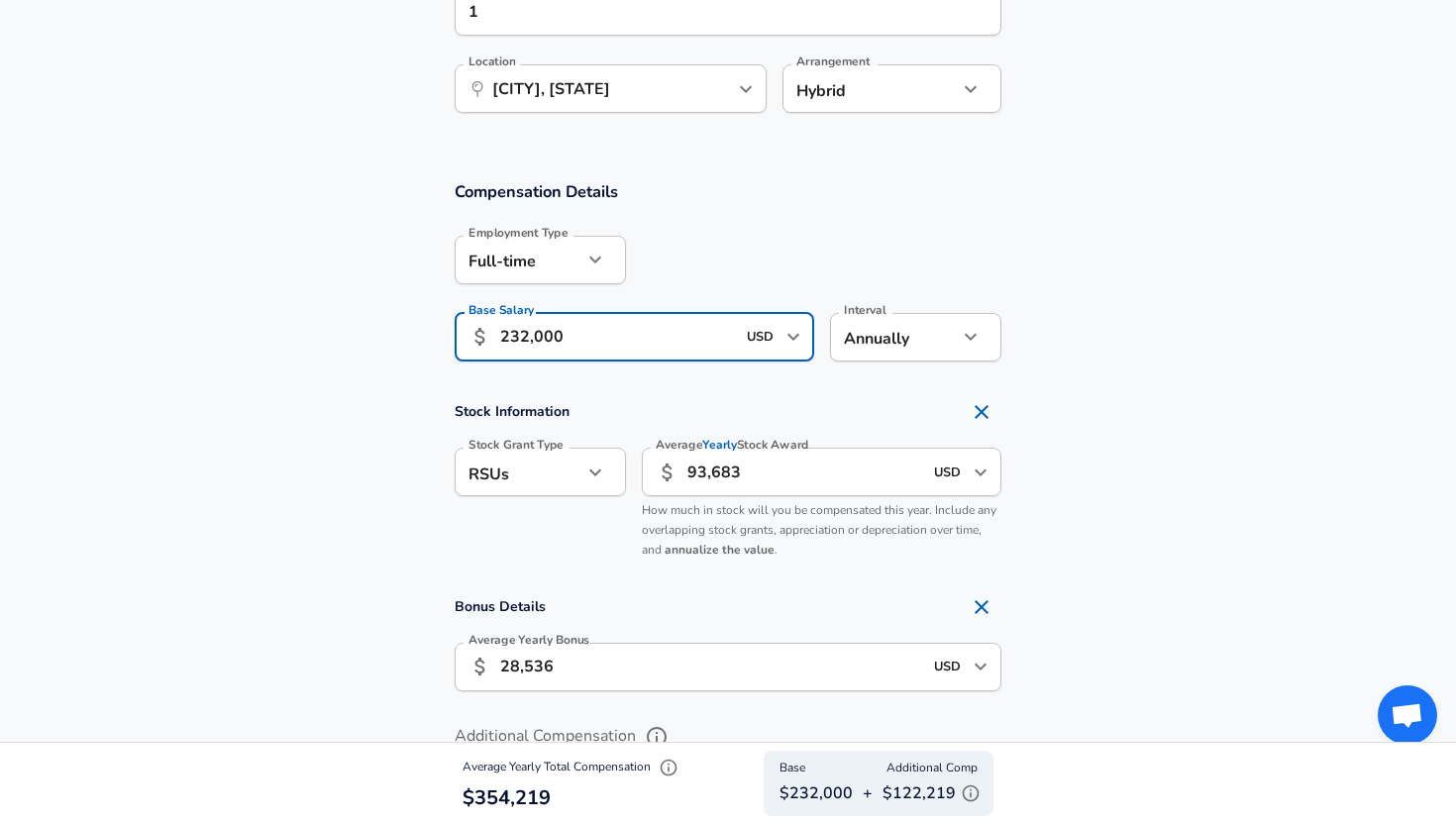 click on "232,000" at bounding box center [617, 337] 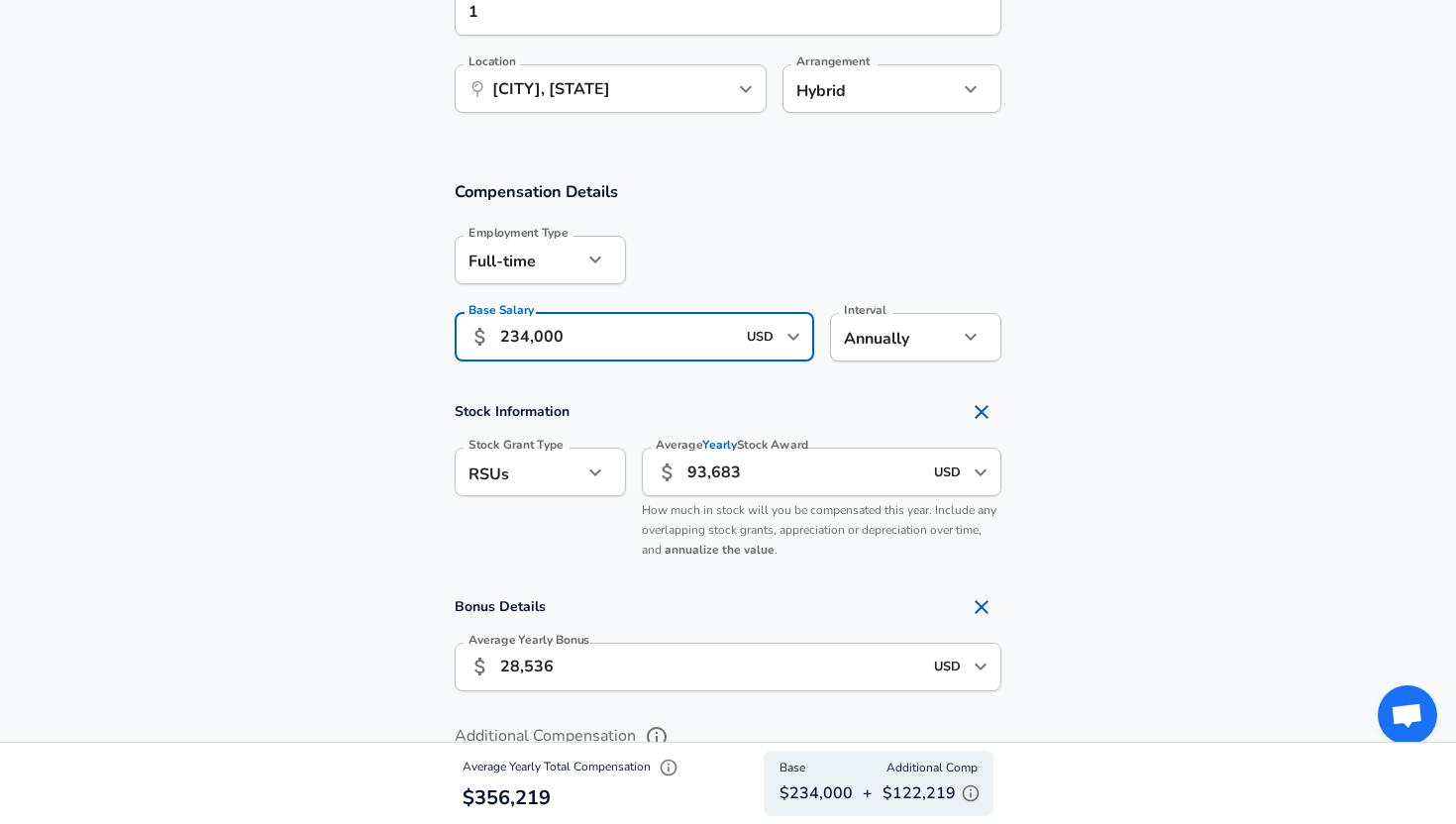 type on "234,000" 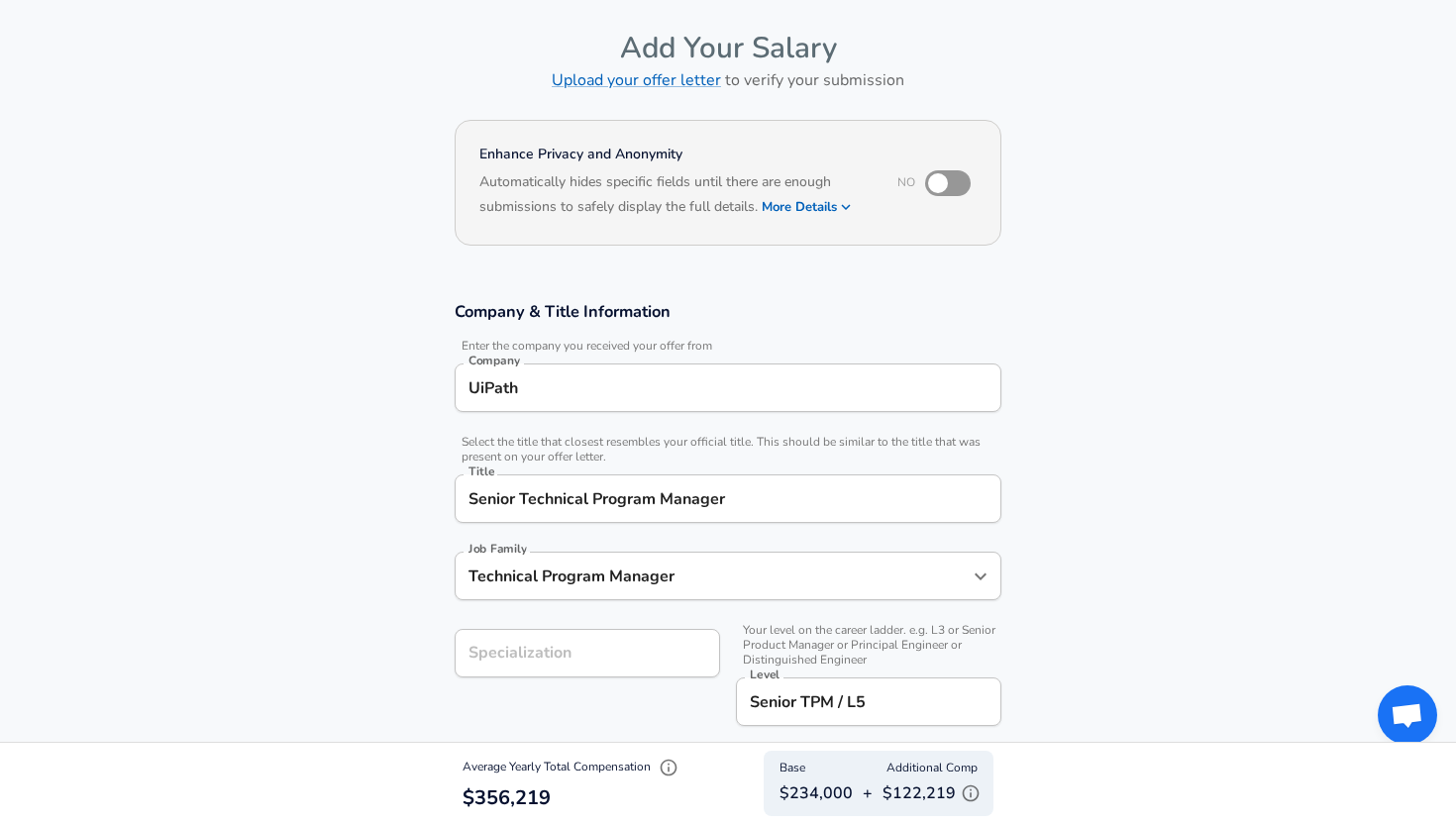 scroll, scrollTop: 49, scrollLeft: 0, axis: vertical 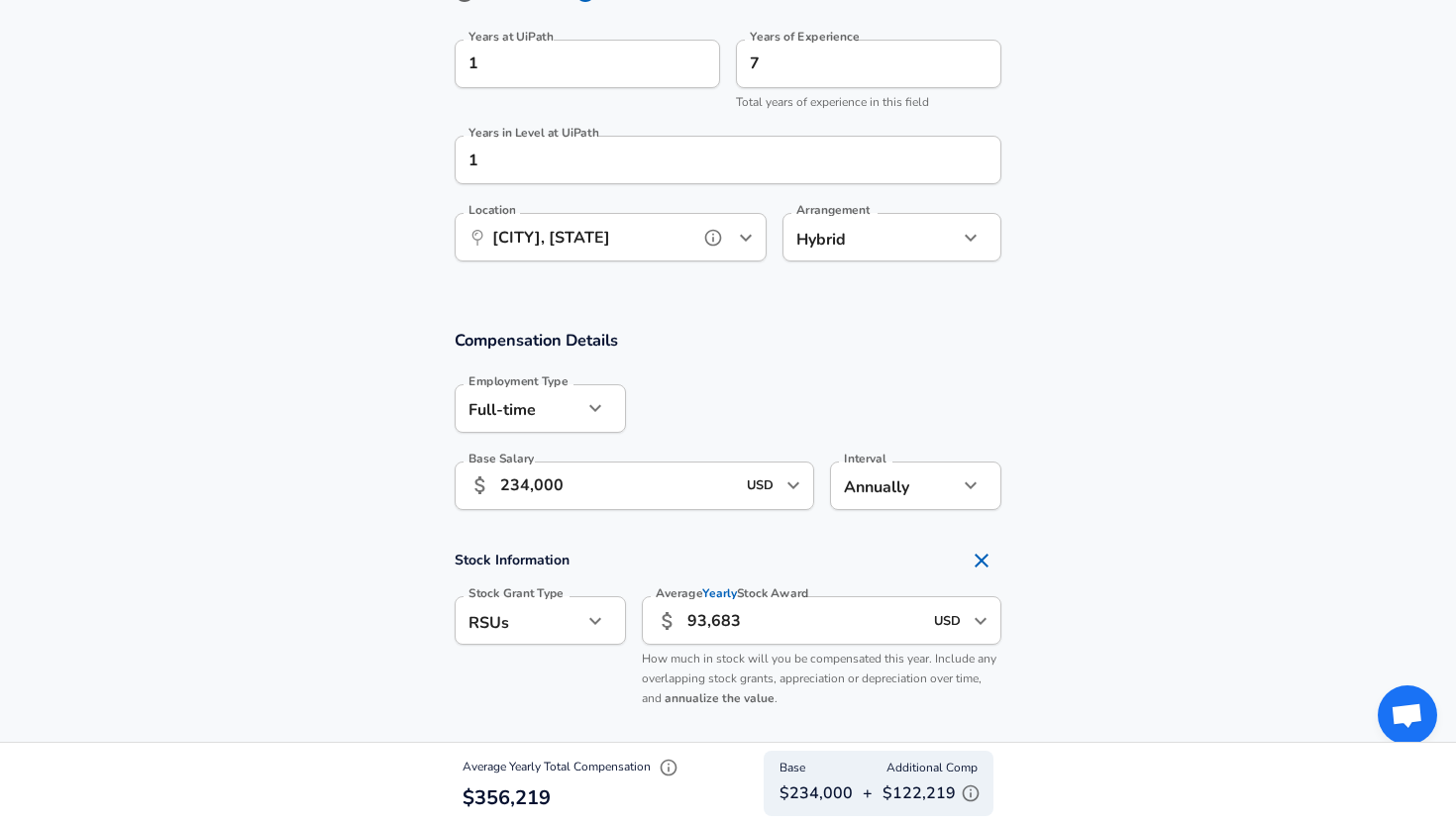 click on "[CITY], [STATE]" at bounding box center [588, 237] 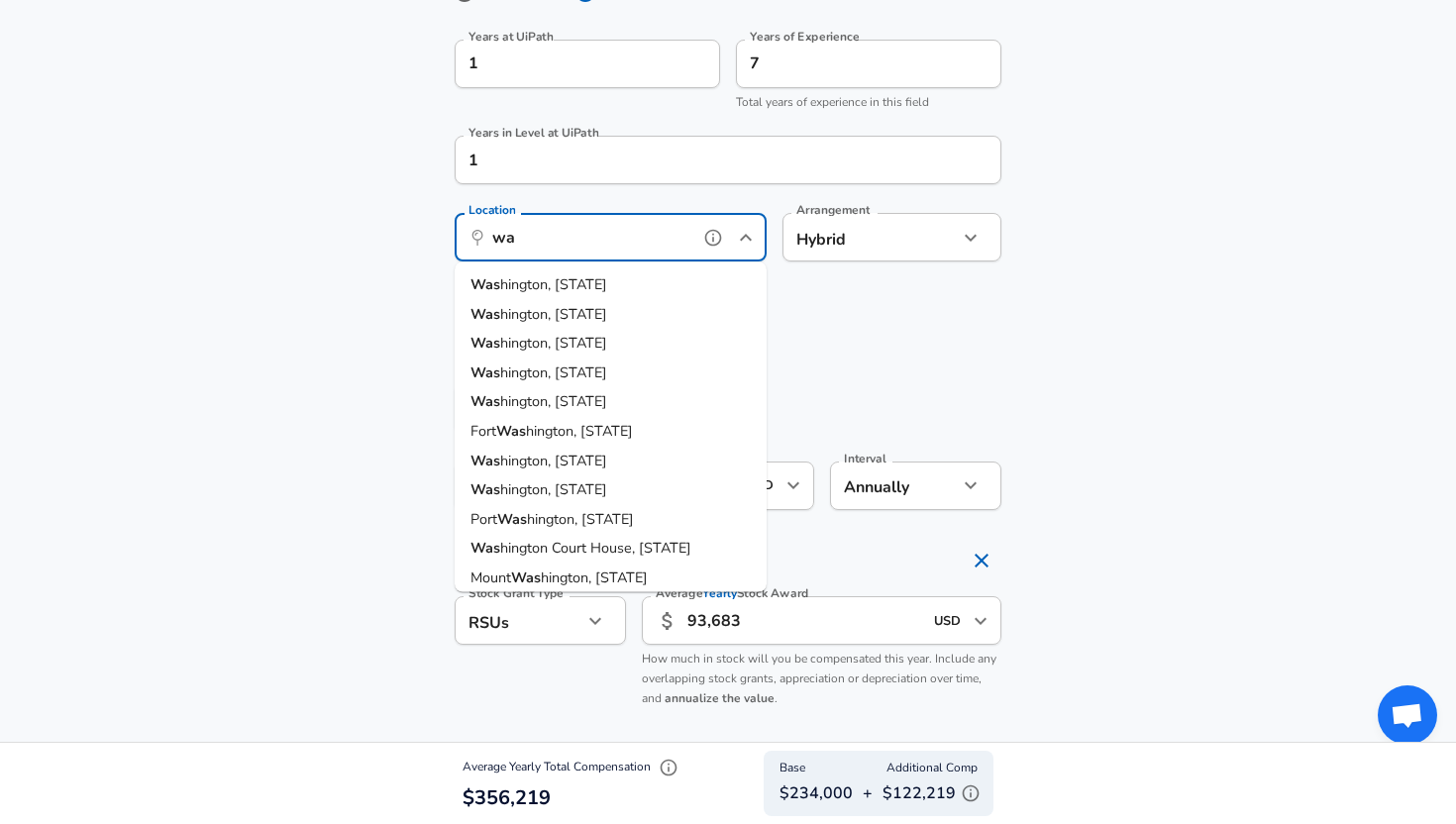type on "w" 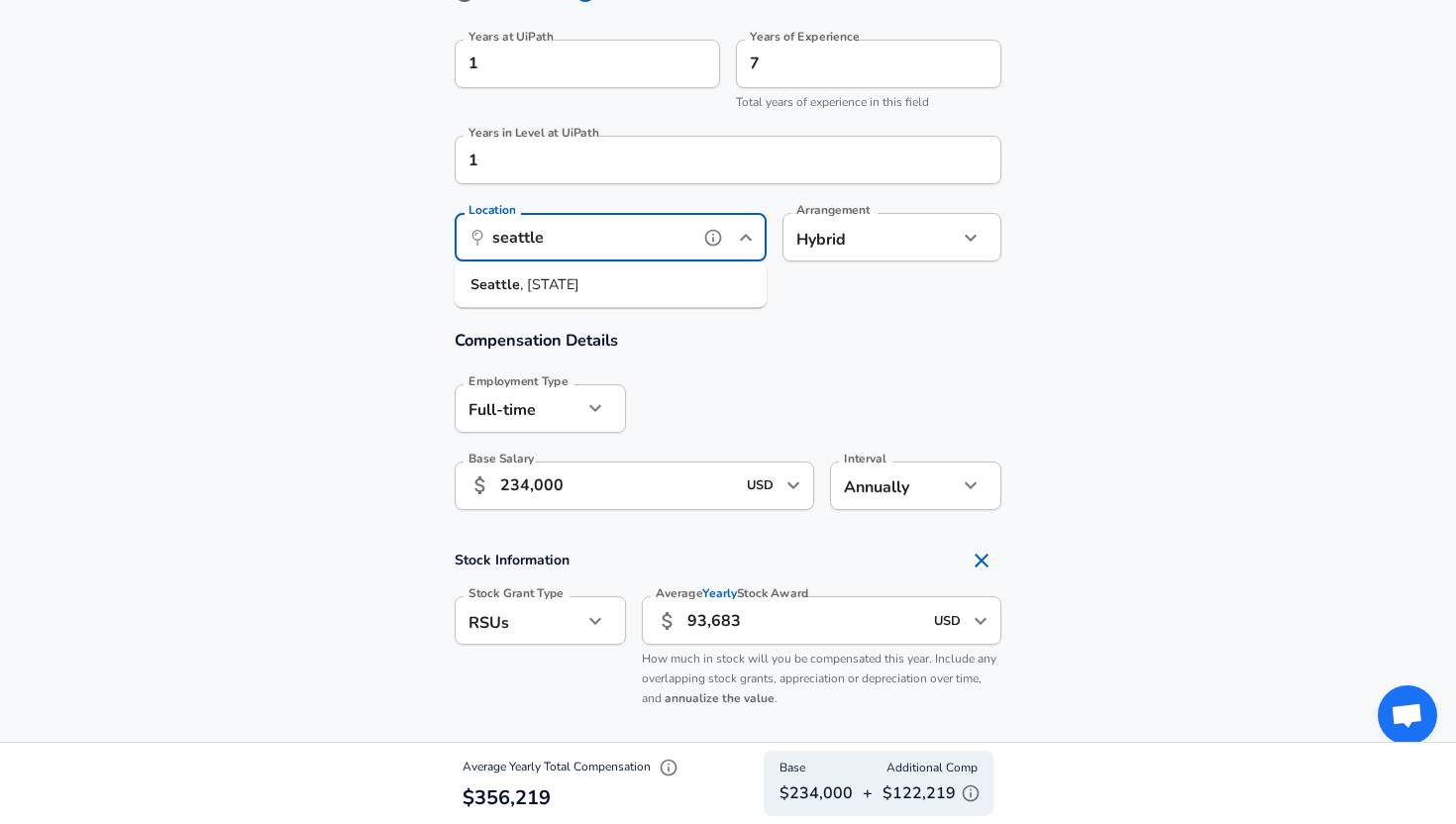 click on "[CITY] , [STATE]" at bounding box center [610, 285] 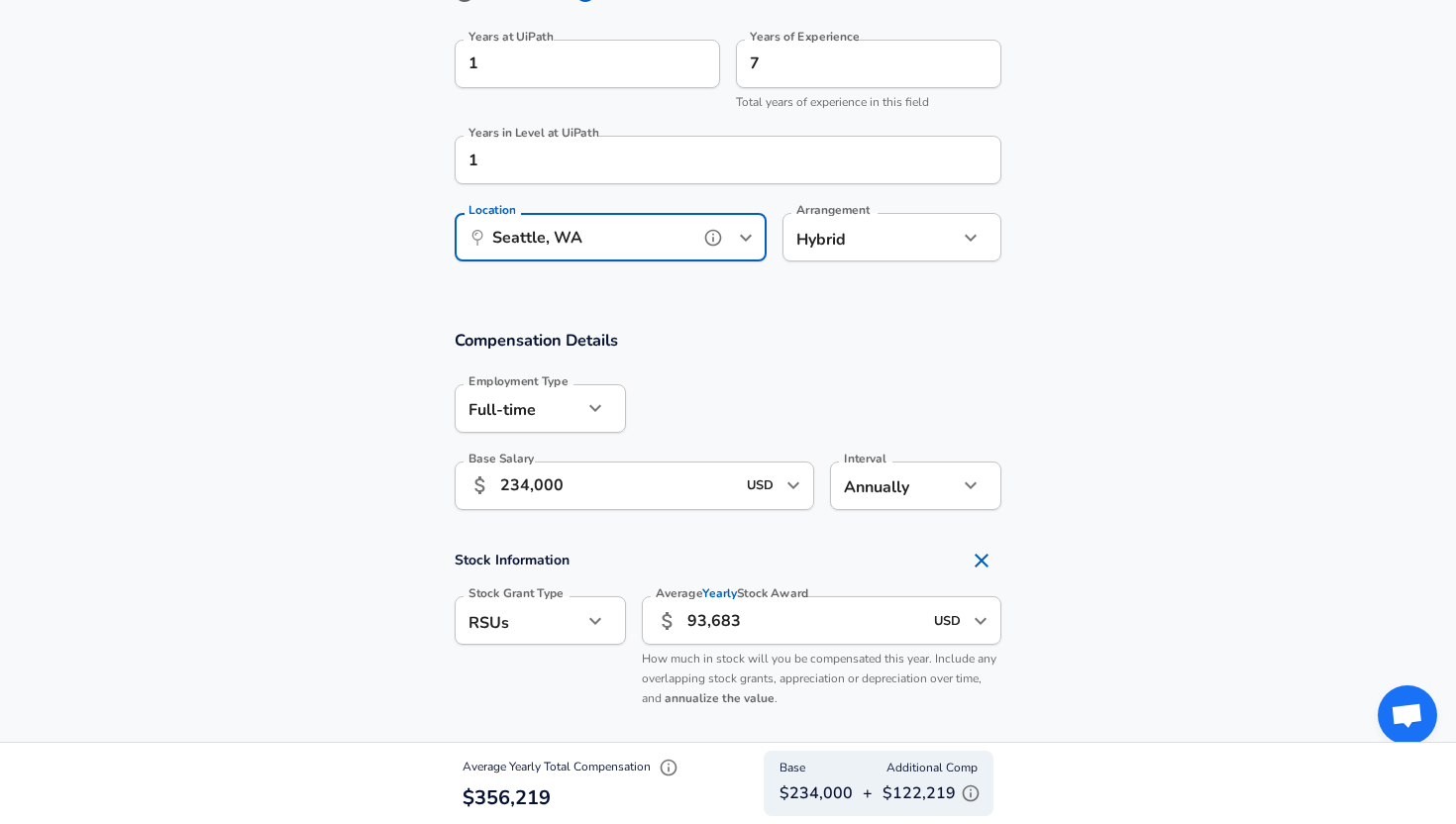 type on "Seattle, WA" 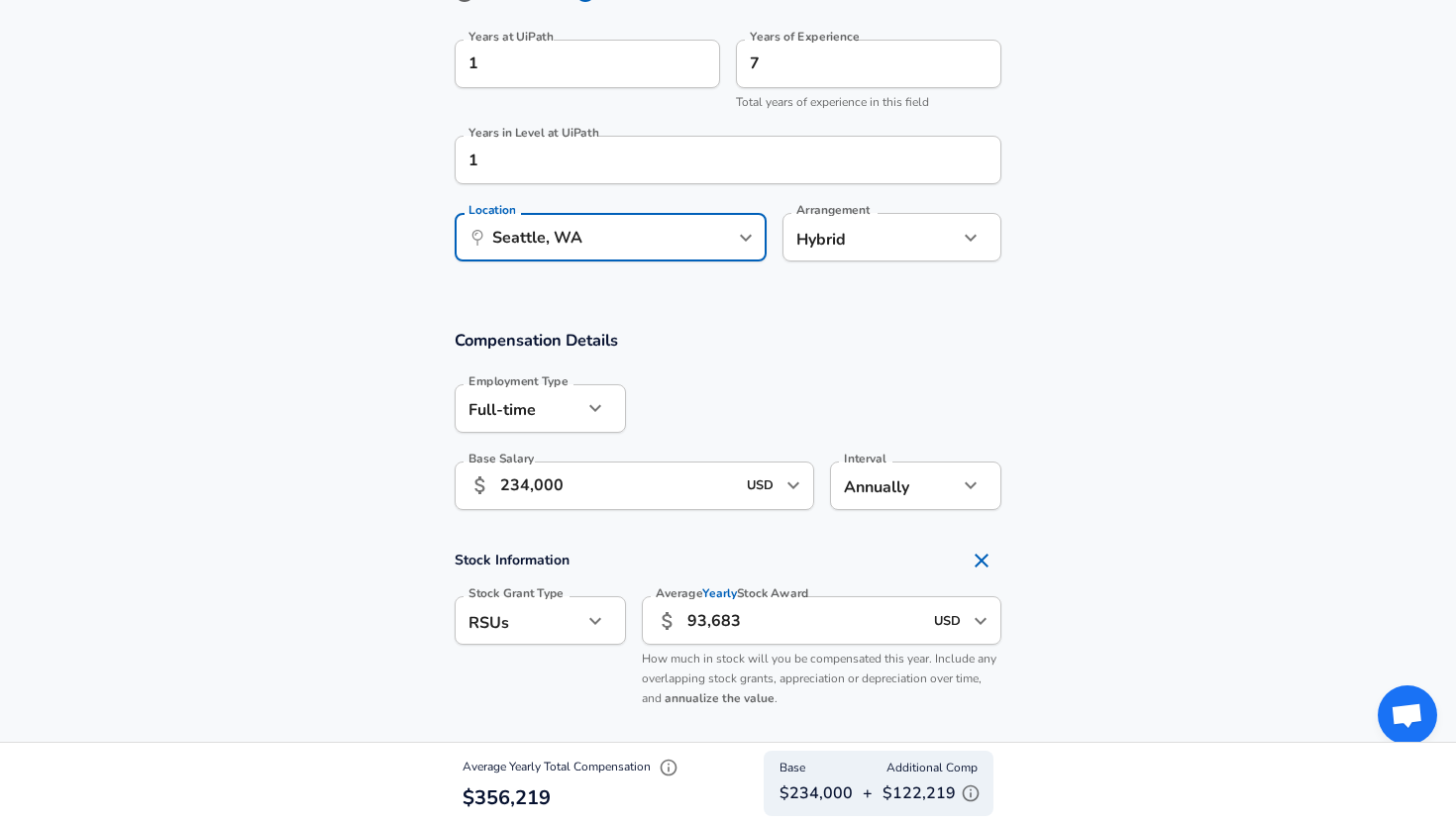 click at bounding box center (813, 407) 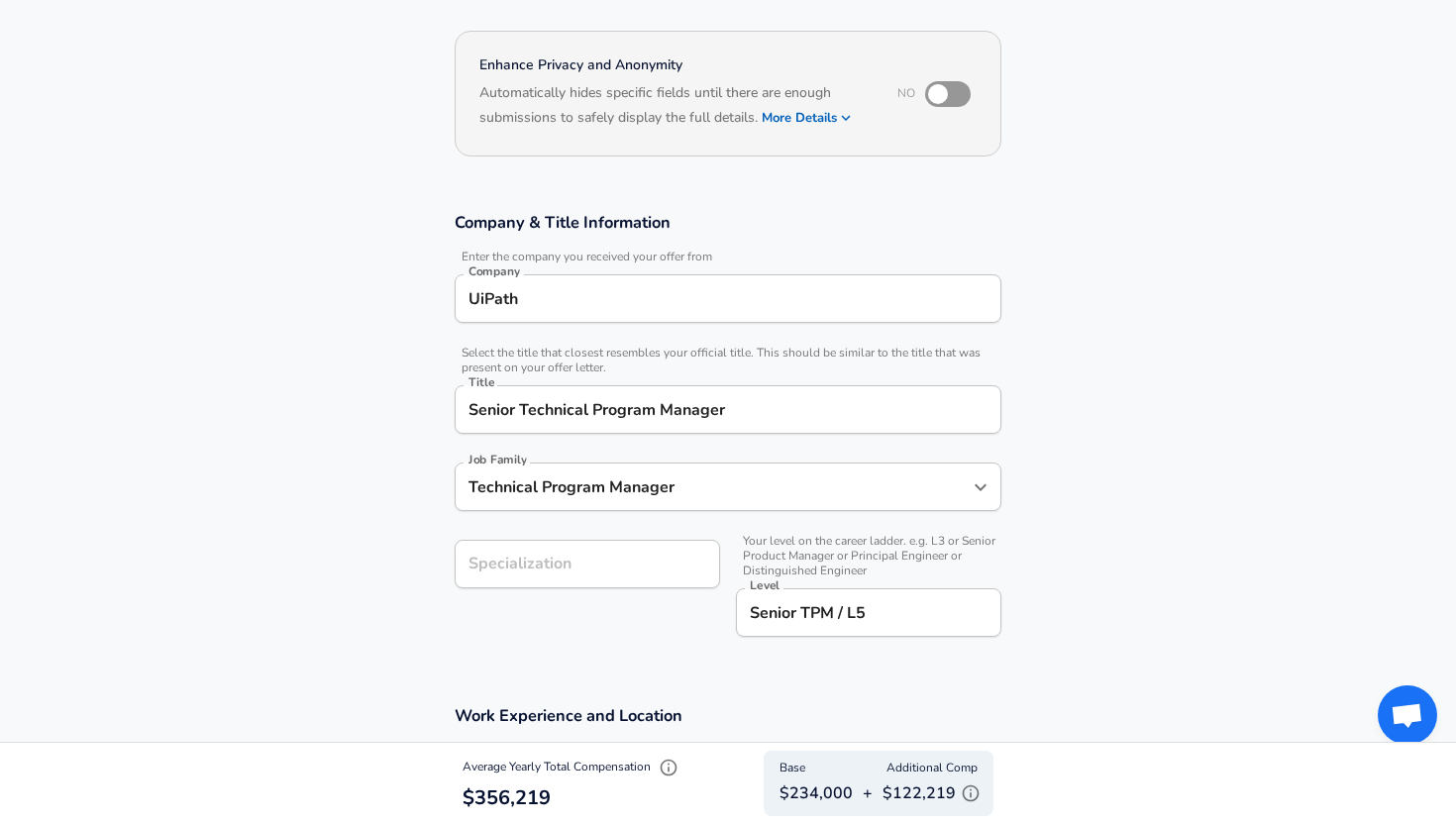 scroll, scrollTop: 159, scrollLeft: 0, axis: vertical 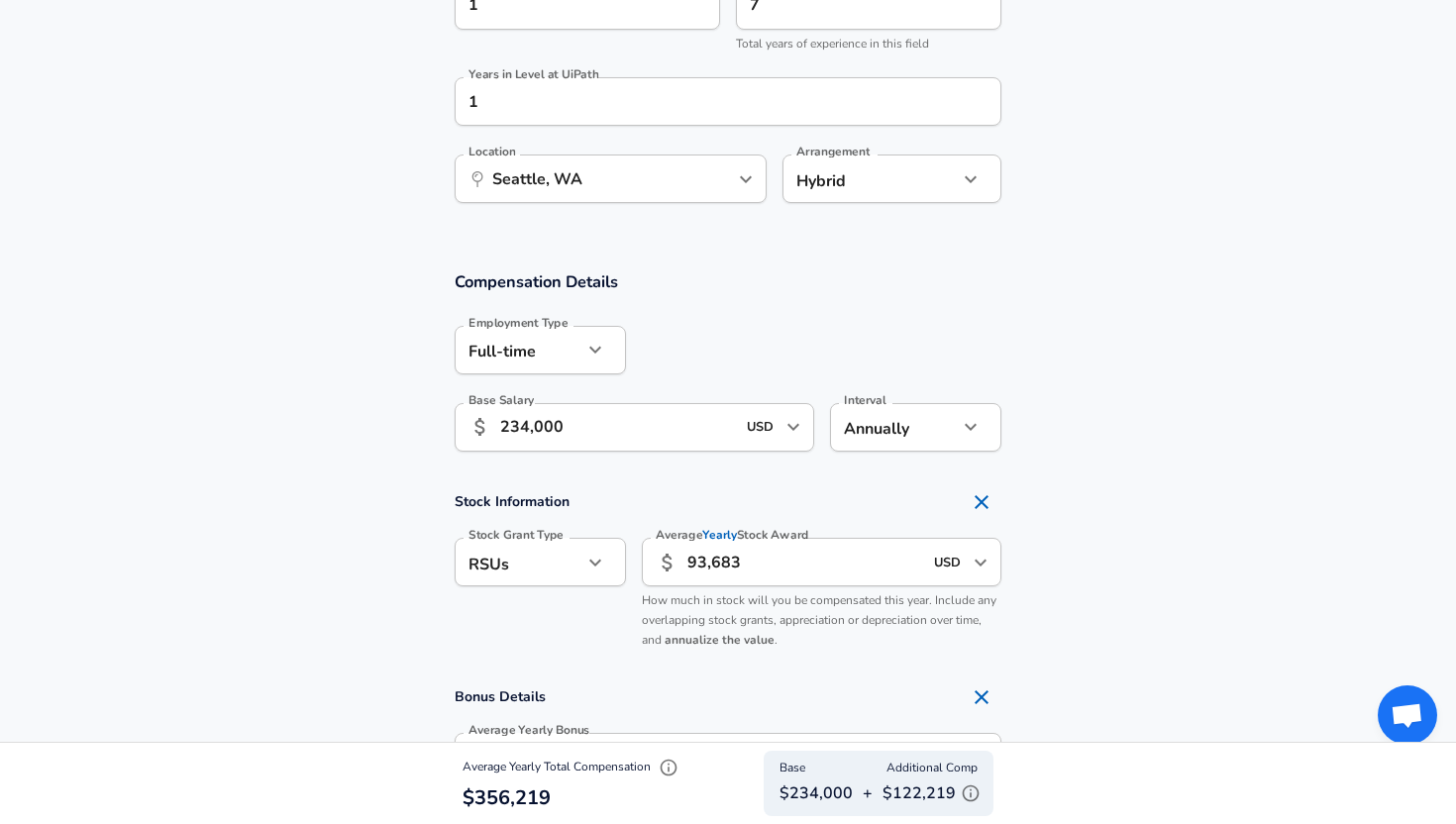 click on "234,000" at bounding box center [617, 427] 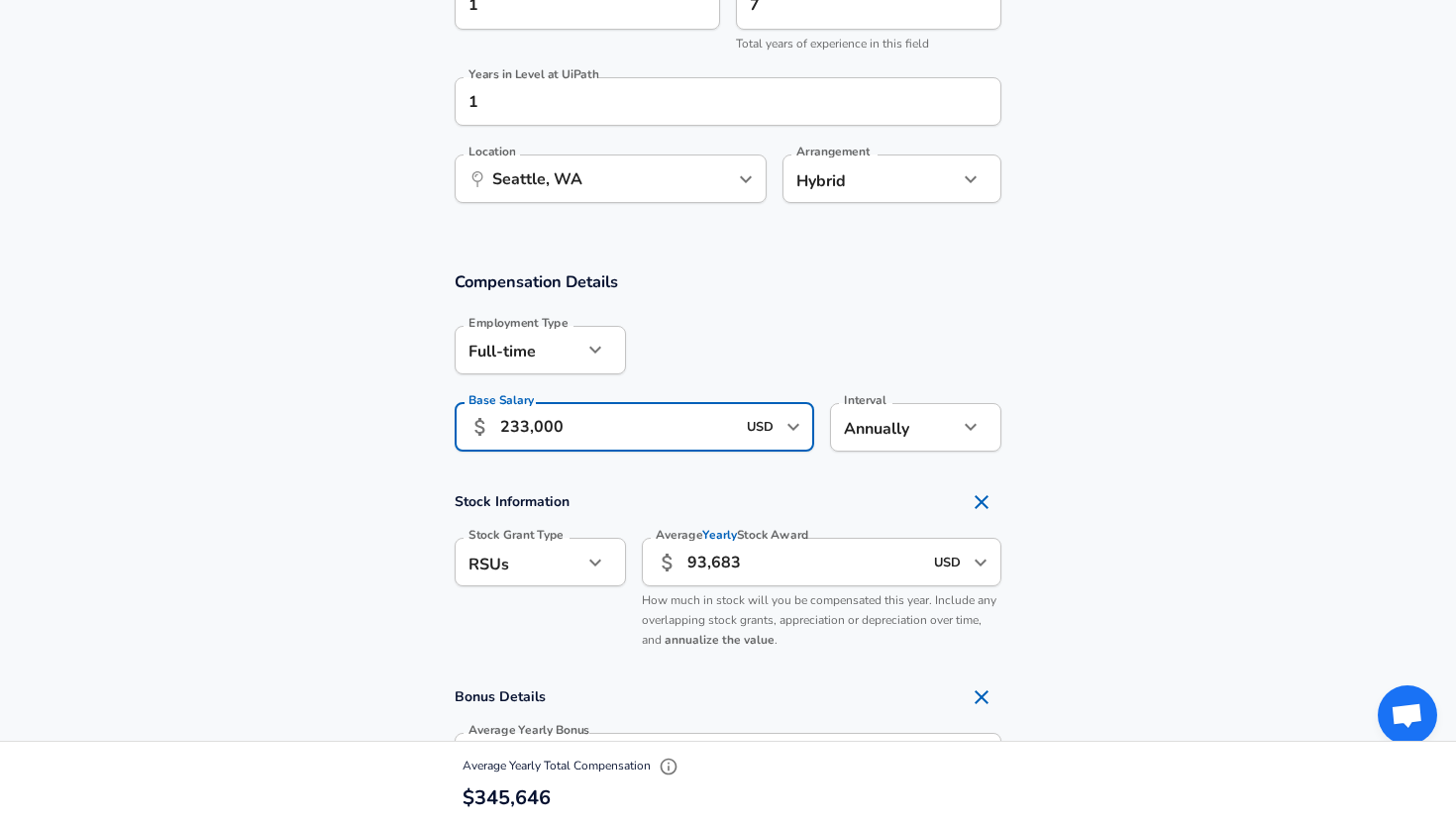 scroll, scrollTop: 0, scrollLeft: 0, axis: both 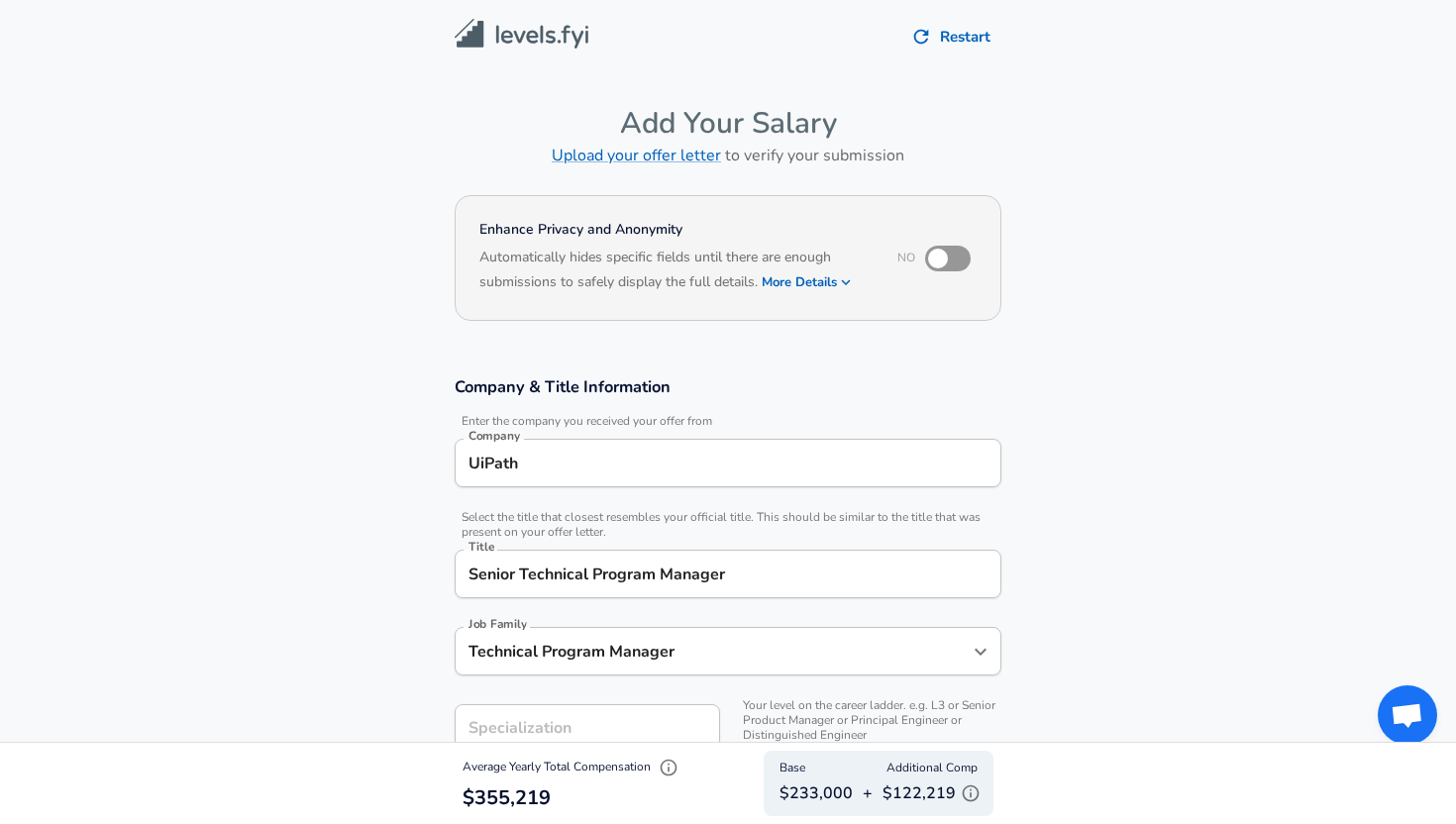 type on "233,000" 